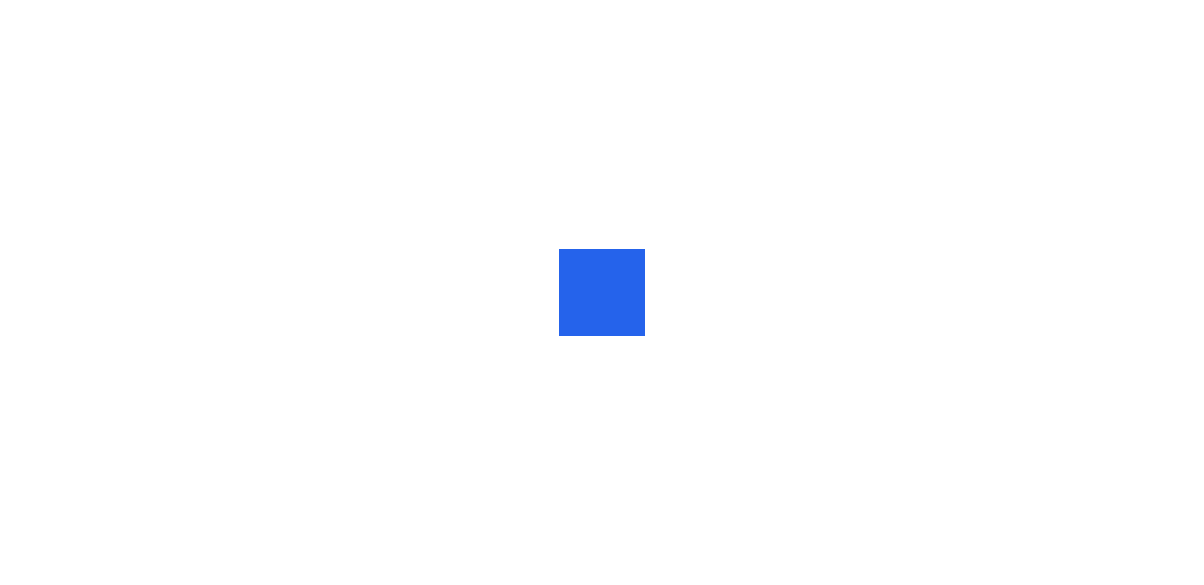 scroll, scrollTop: 0, scrollLeft: 0, axis: both 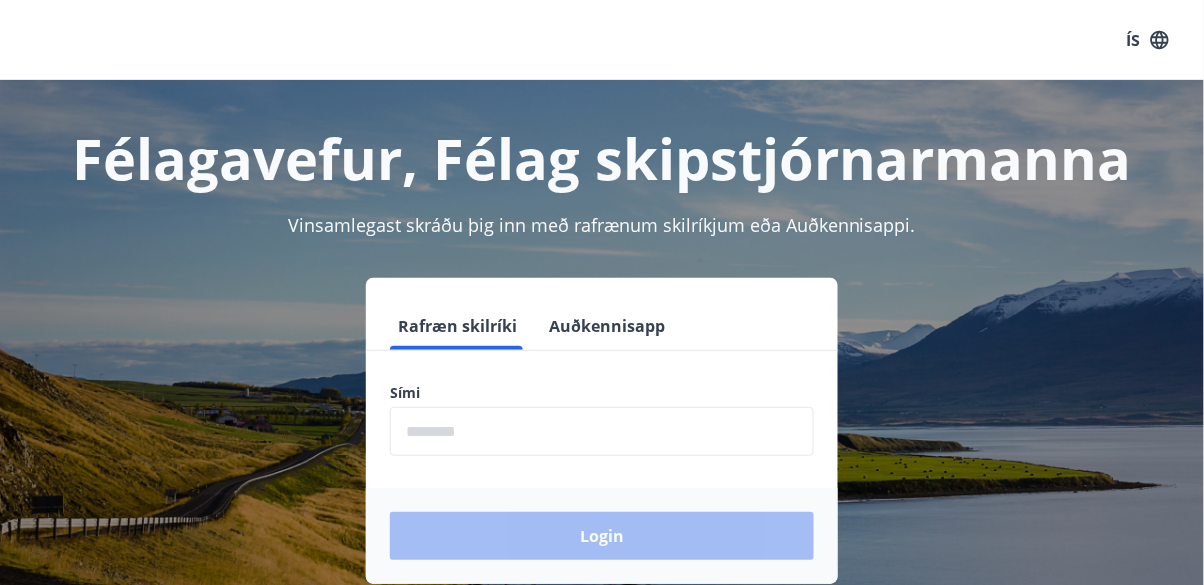 click at bounding box center (602, 431) 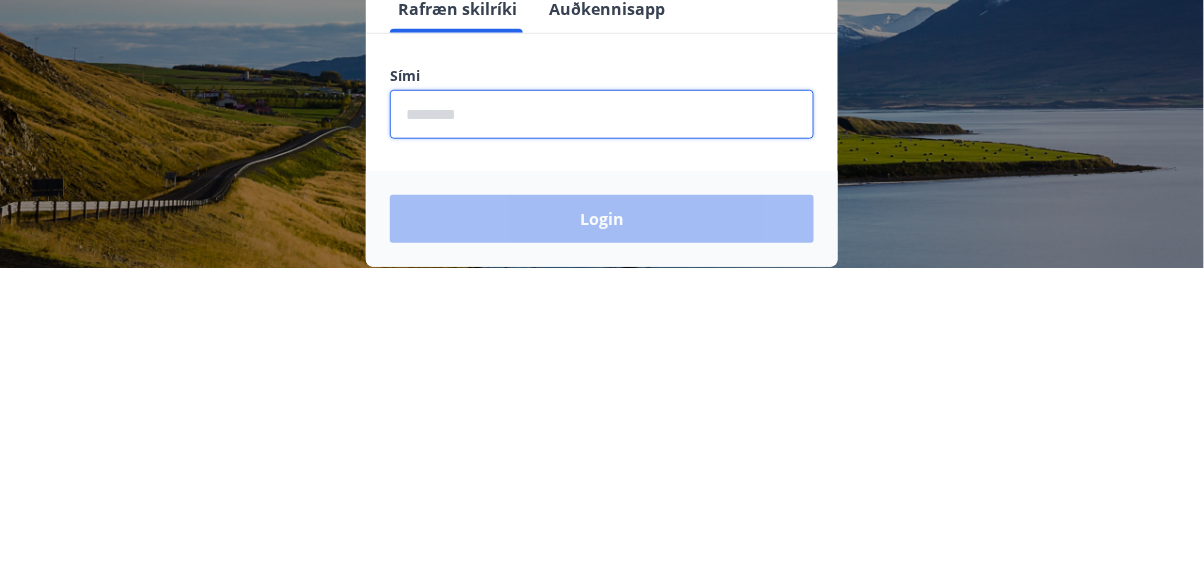 type on "********" 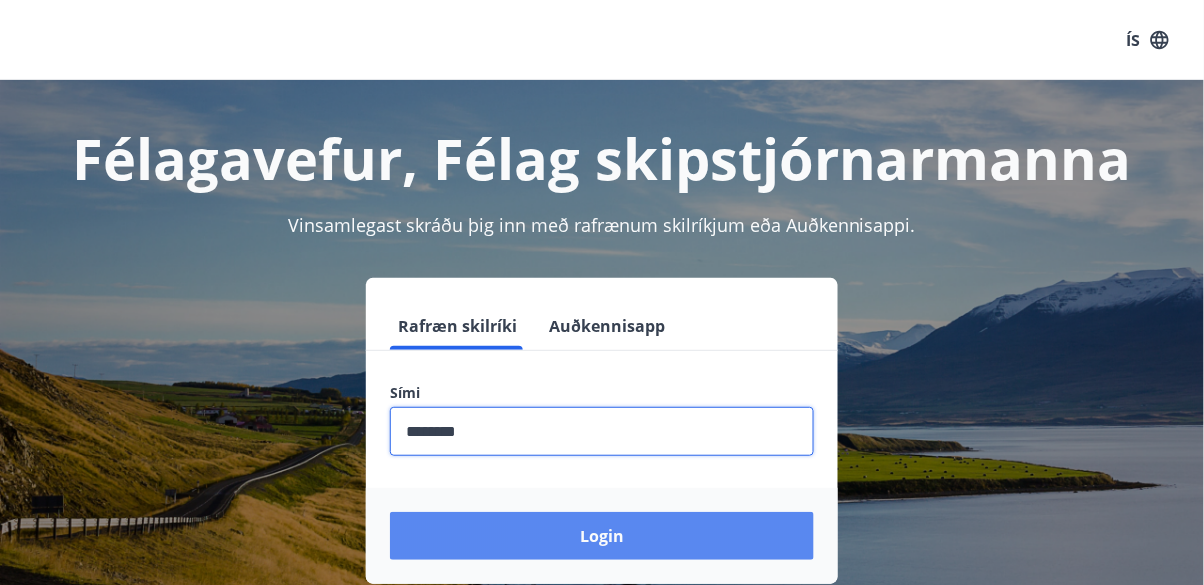 click on "Login" at bounding box center [602, 536] 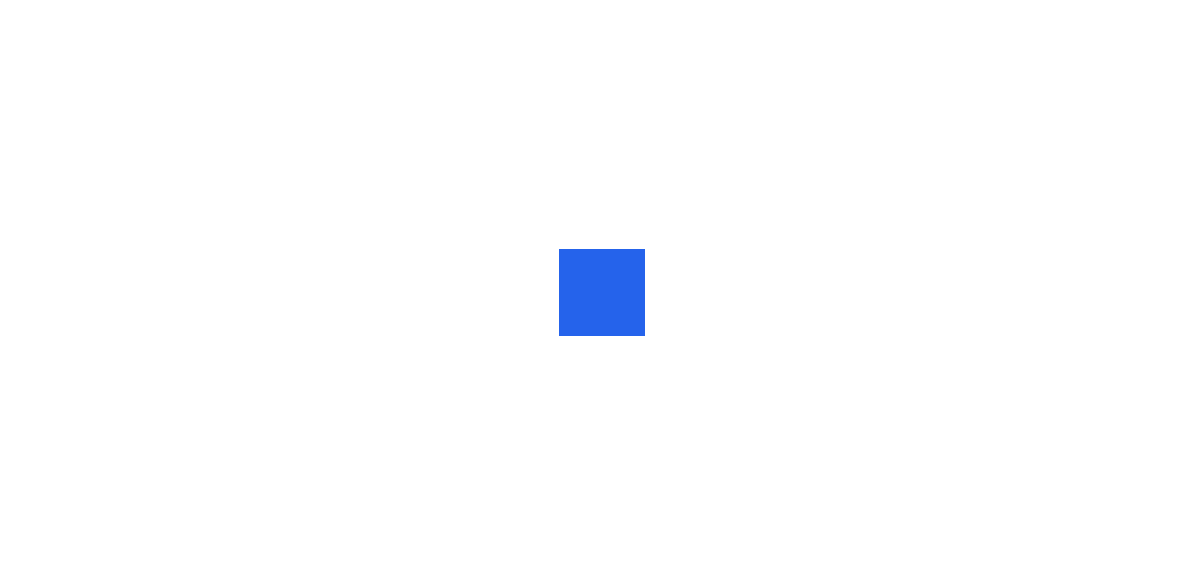 scroll, scrollTop: 0, scrollLeft: 0, axis: both 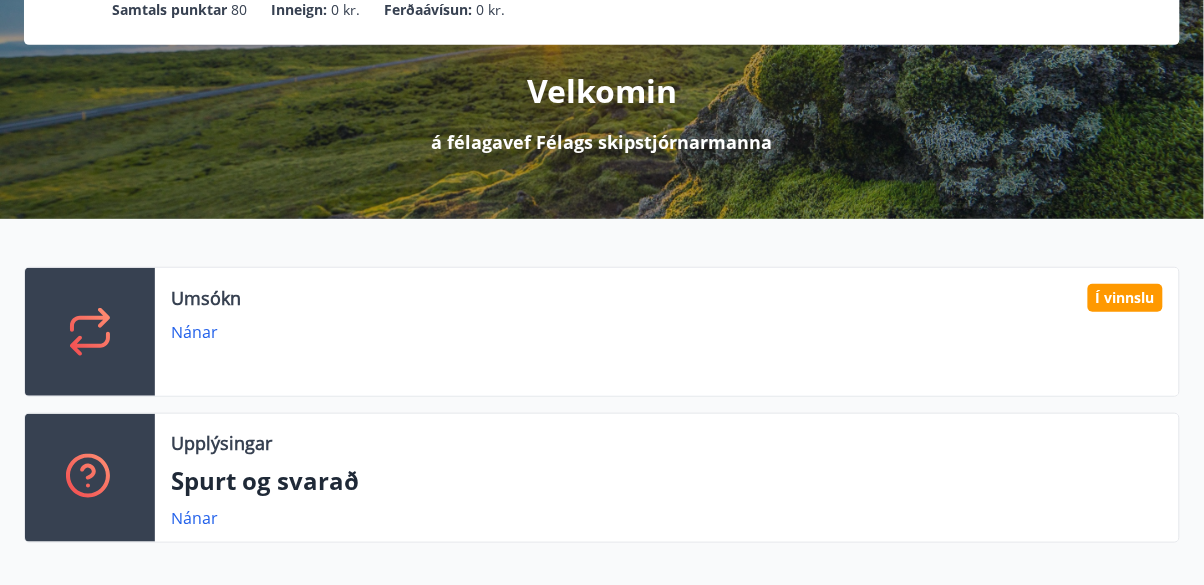 click on "Spurt og svarað" at bounding box center [667, 481] 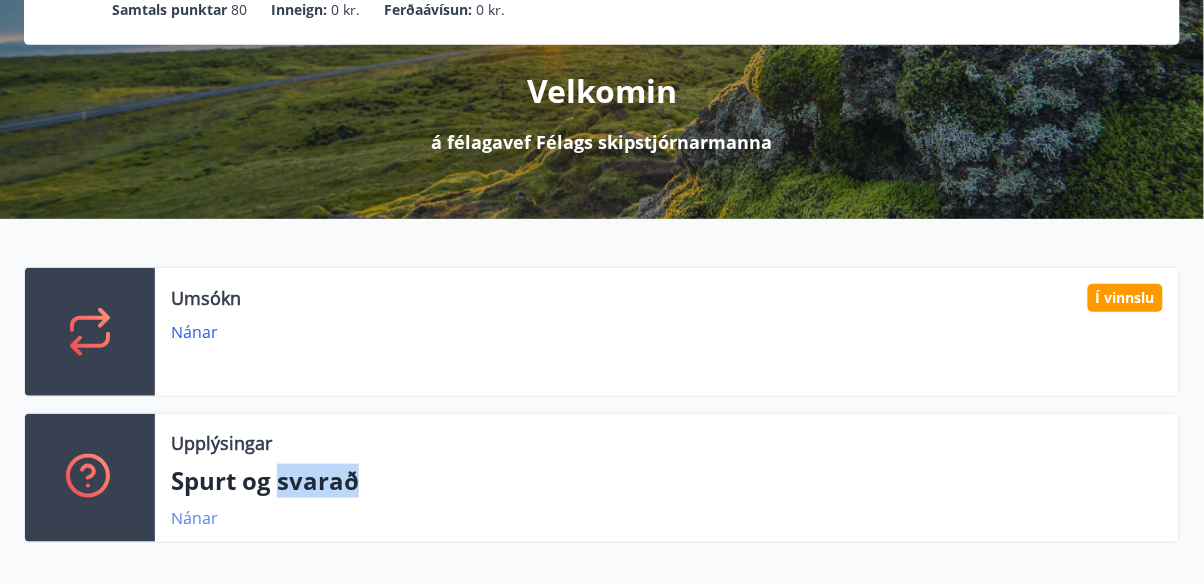 click on "Nánar" at bounding box center (194, 518) 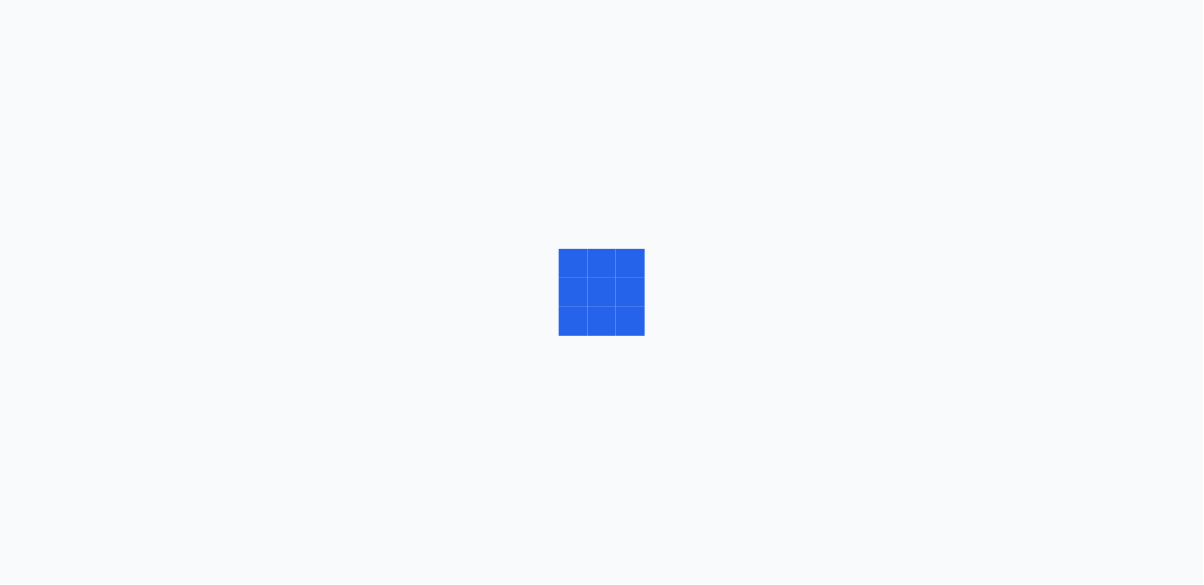 scroll, scrollTop: 0, scrollLeft: 0, axis: both 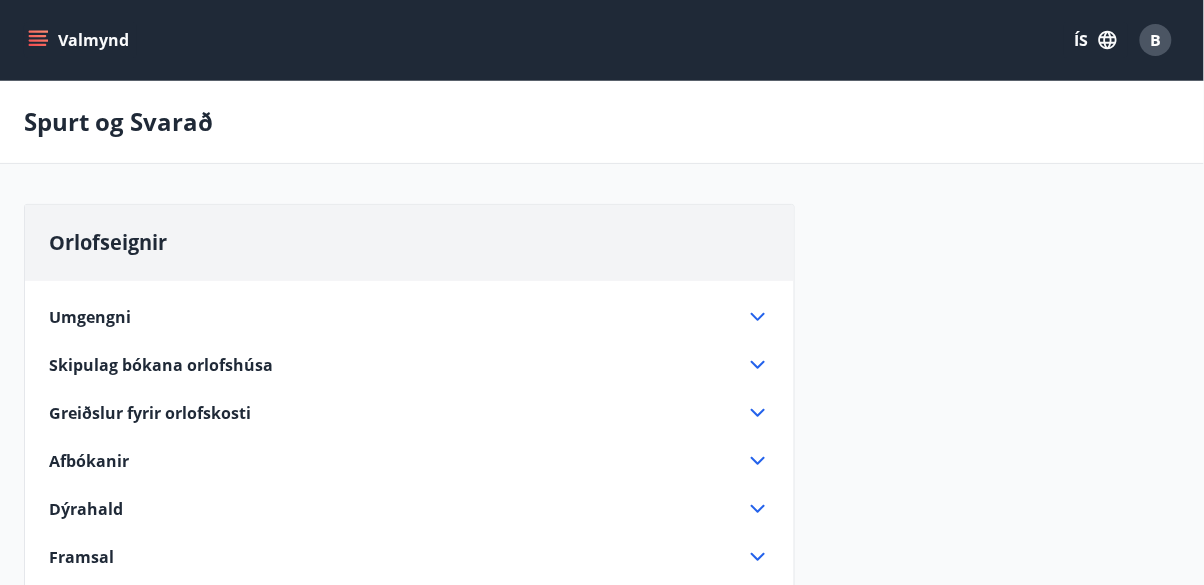 click 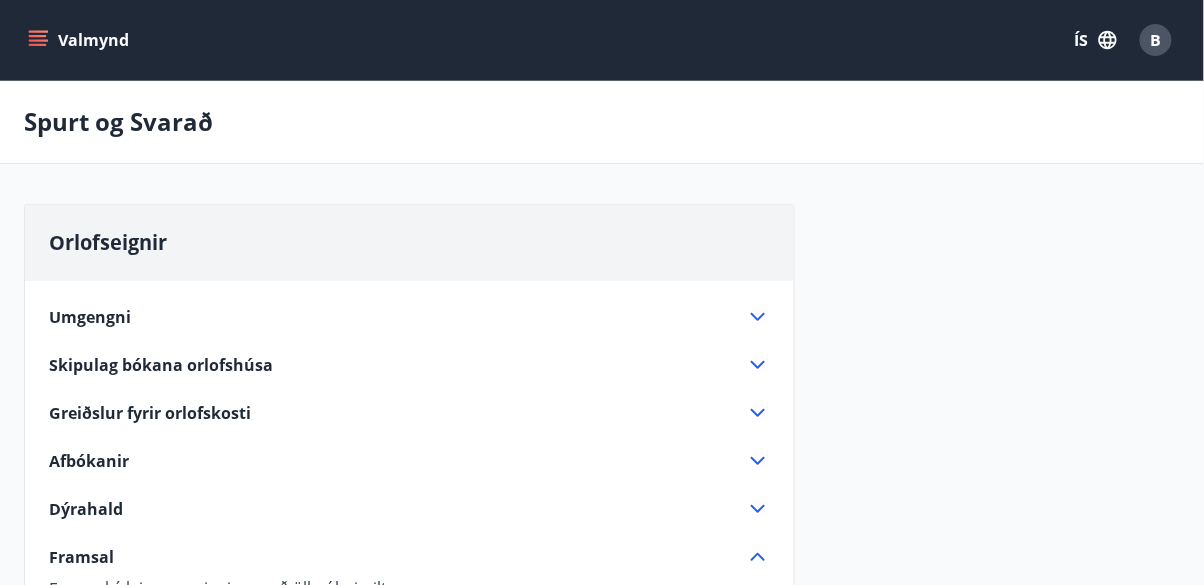 click on "Almennir leiguskilmálar" at bounding box center (409, 635) 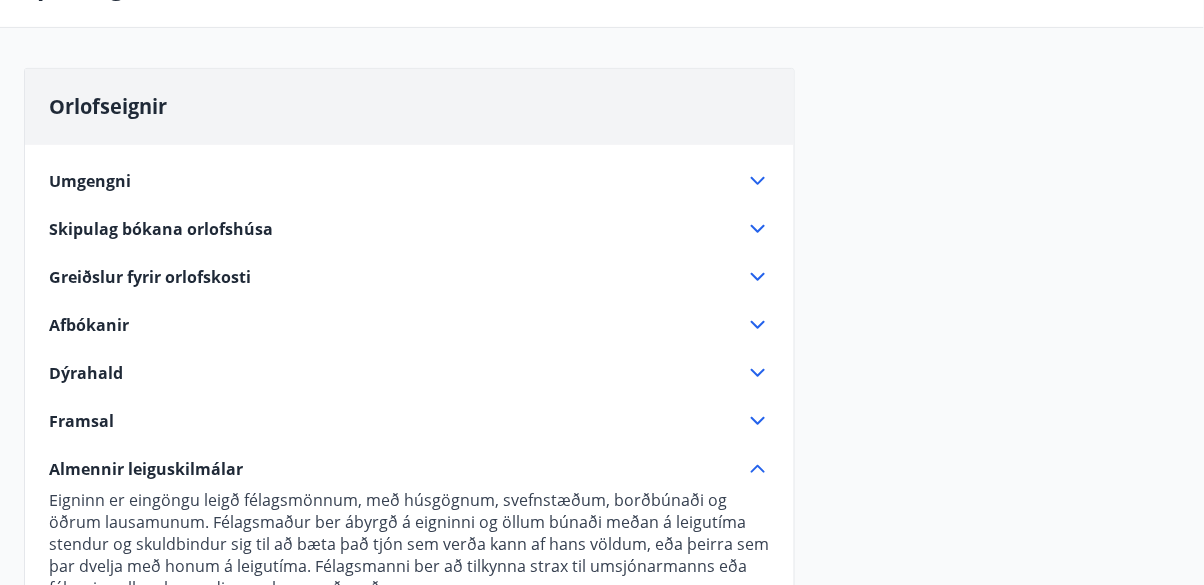 scroll, scrollTop: 122, scrollLeft: 0, axis: vertical 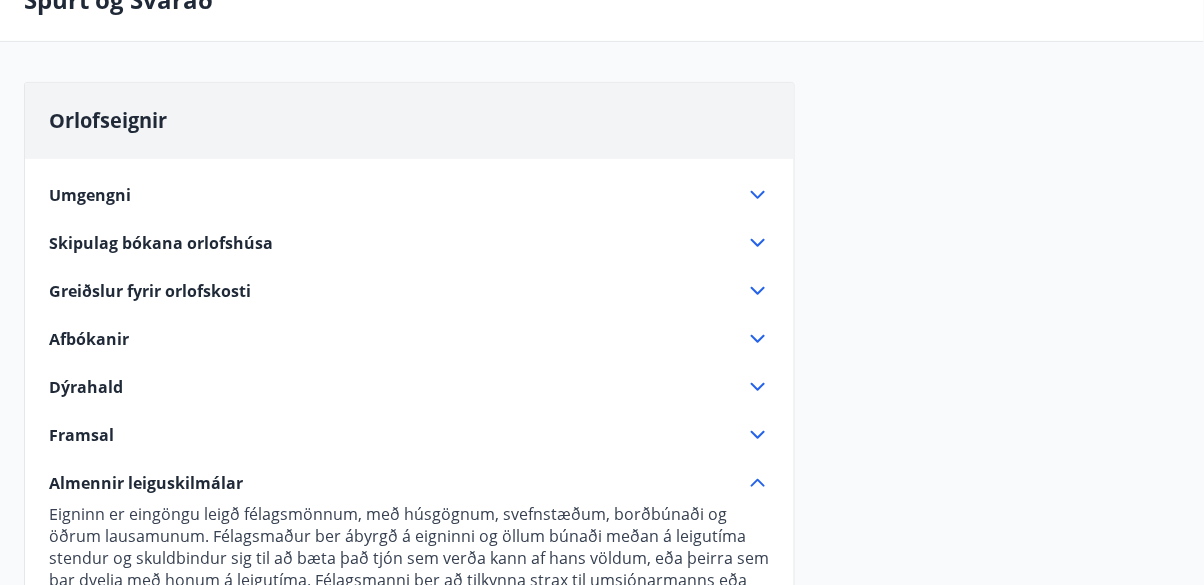 click 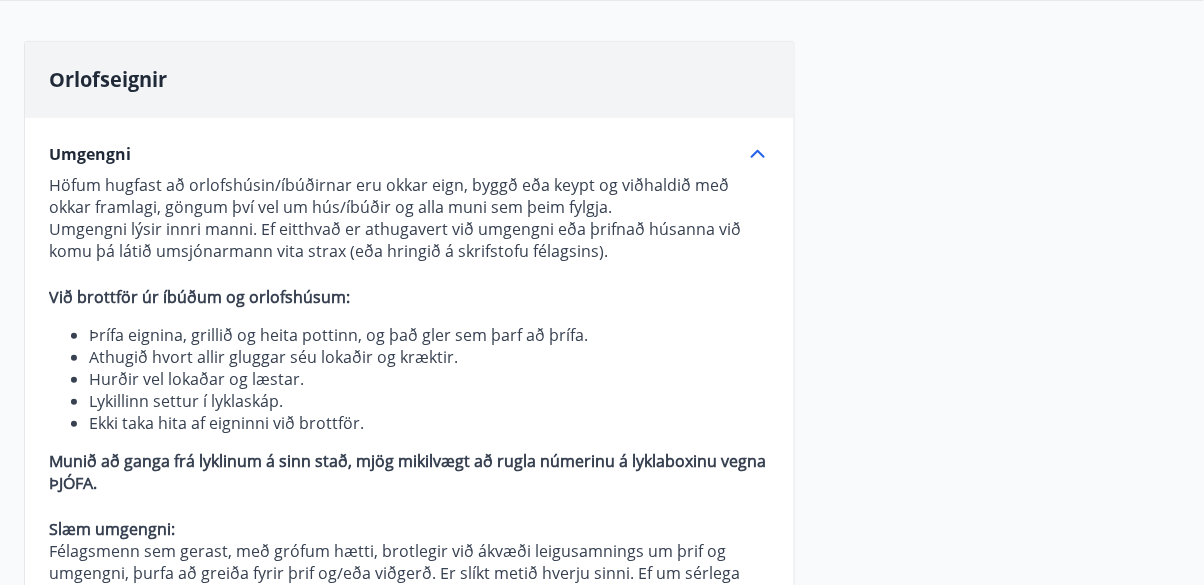scroll, scrollTop: 0, scrollLeft: 0, axis: both 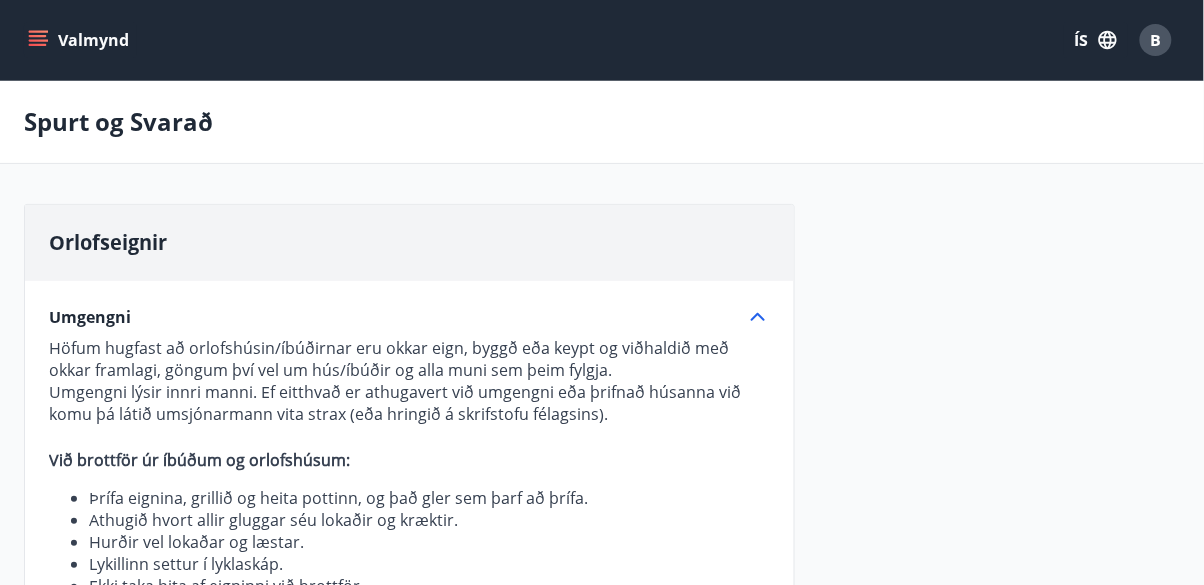 click on "Valmynd" at bounding box center (80, 40) 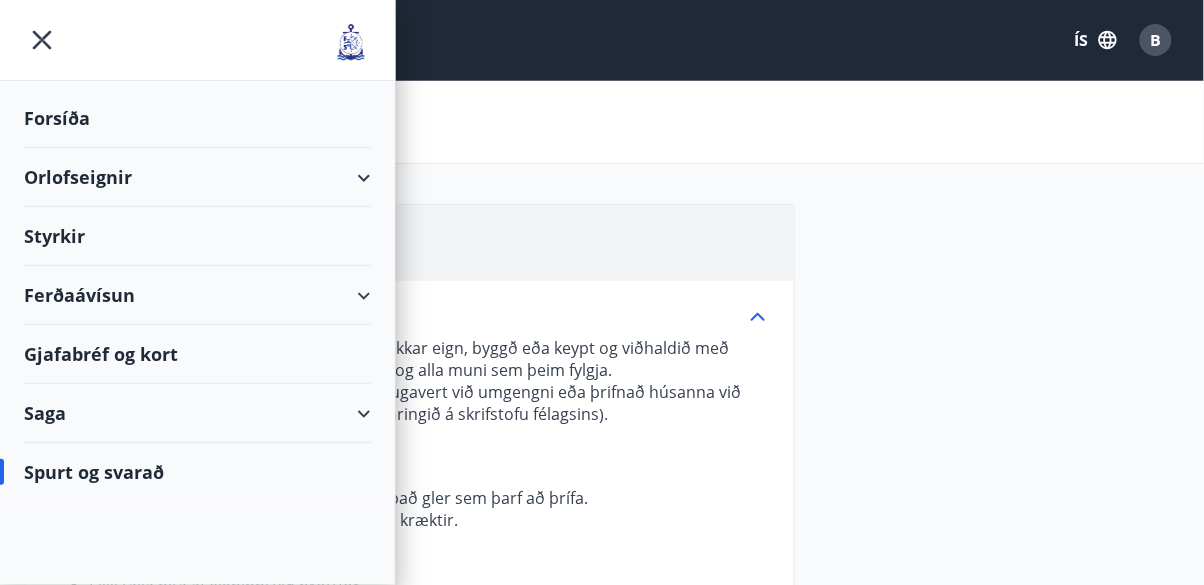 click on "Orlofseignir" at bounding box center (197, 177) 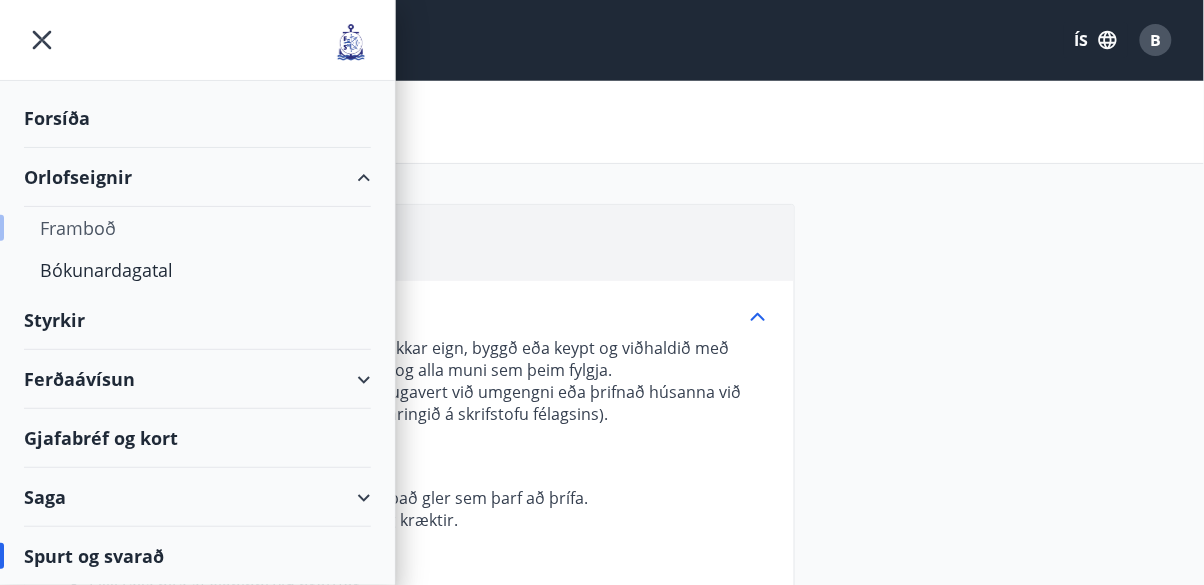 click on "Framboð" at bounding box center [197, 228] 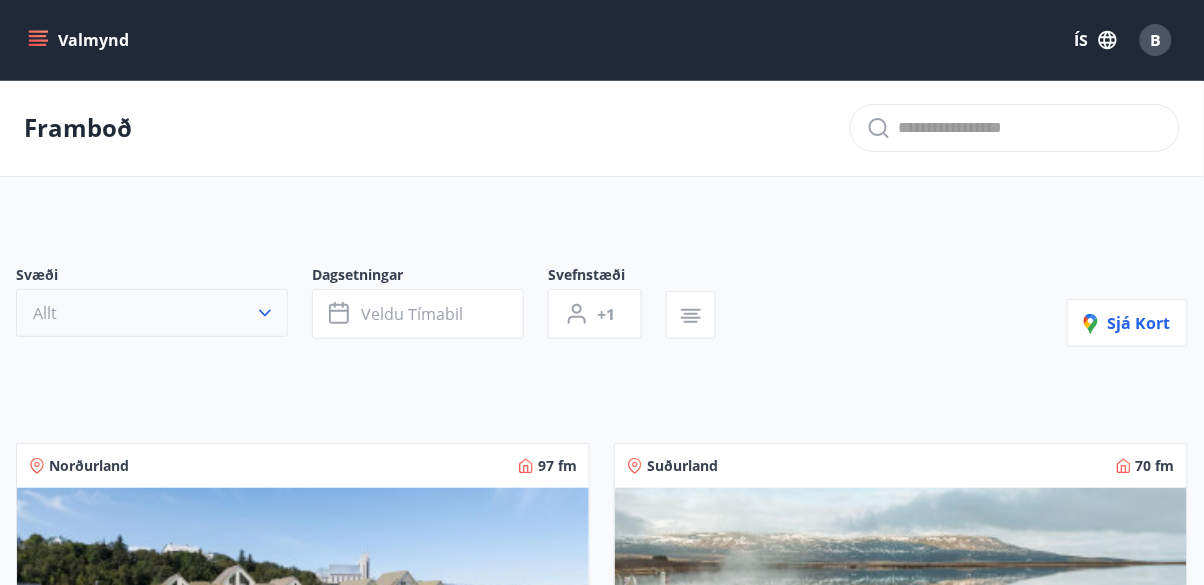 click 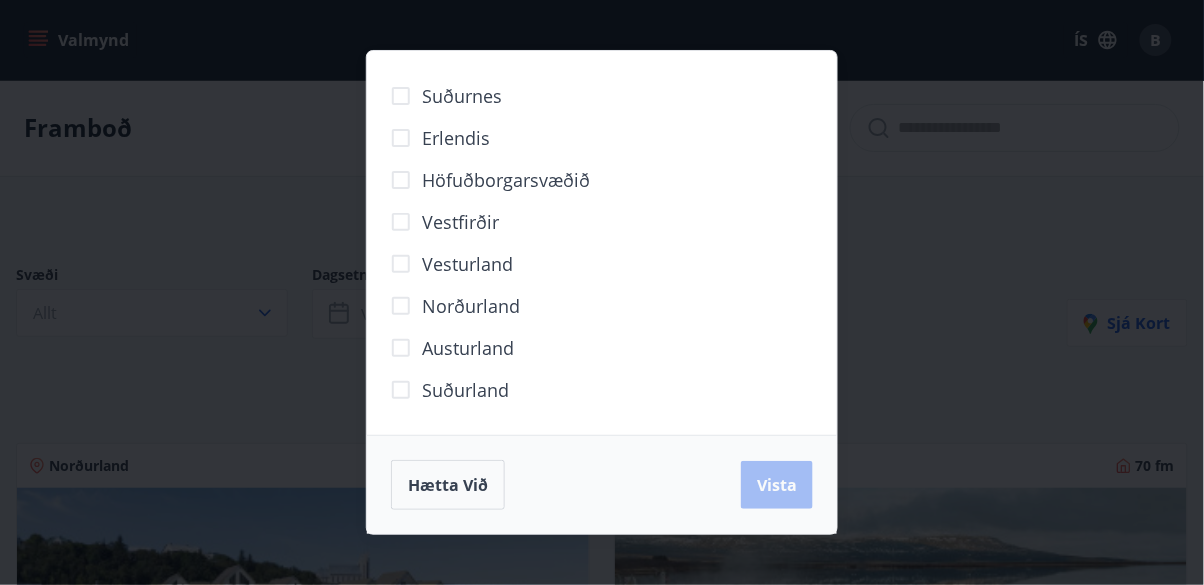 click on "Höfuðborgarsvæðið" at bounding box center [506, 180] 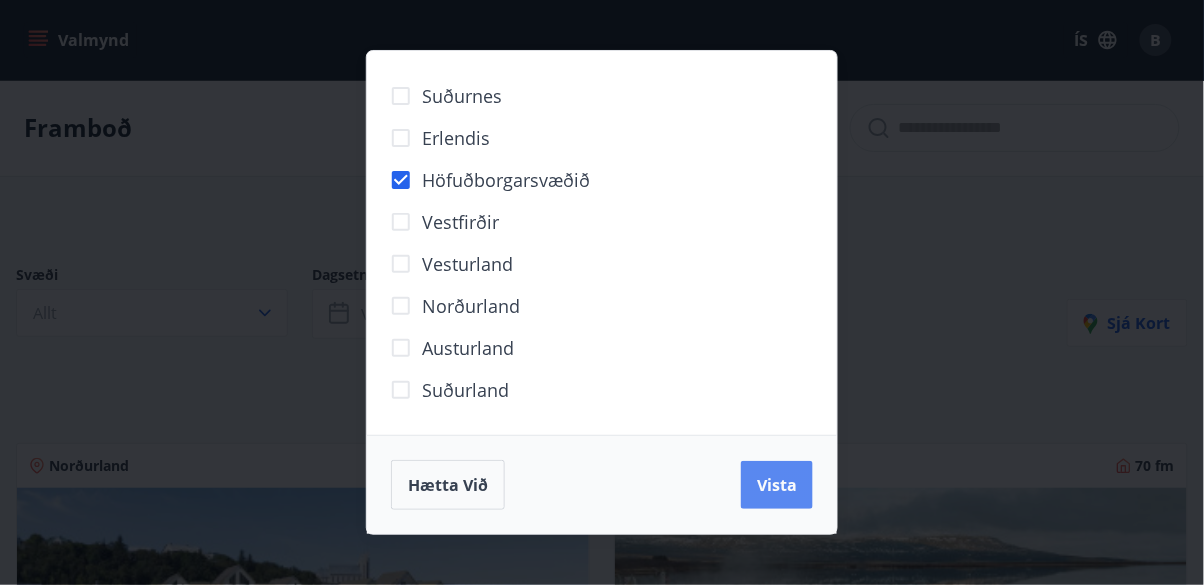 click on "Vista" at bounding box center [777, 485] 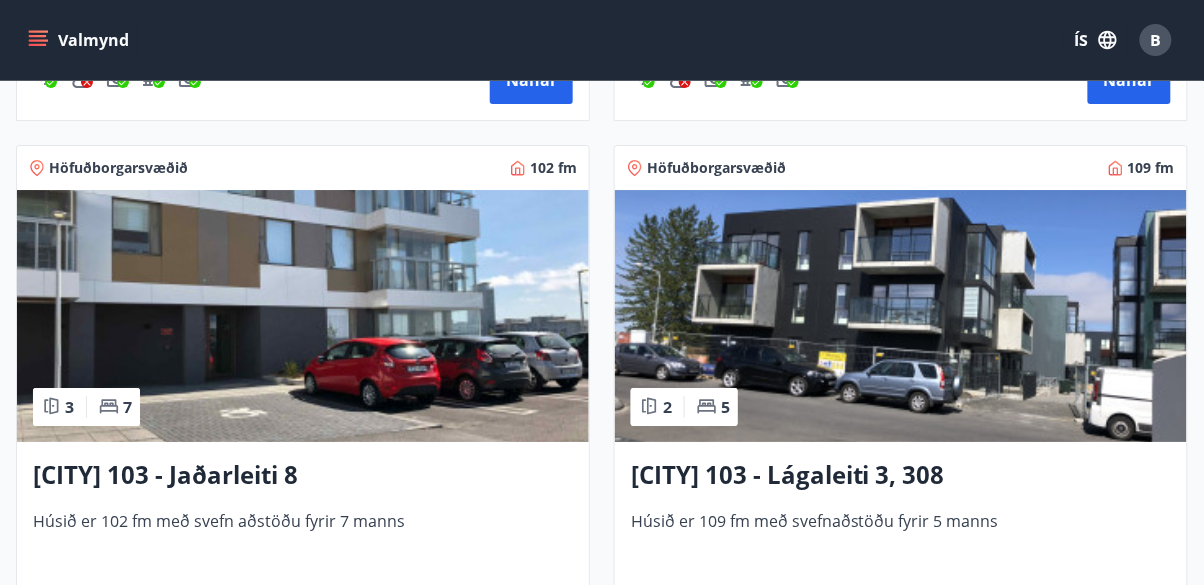 scroll, scrollTop: 1431, scrollLeft: 0, axis: vertical 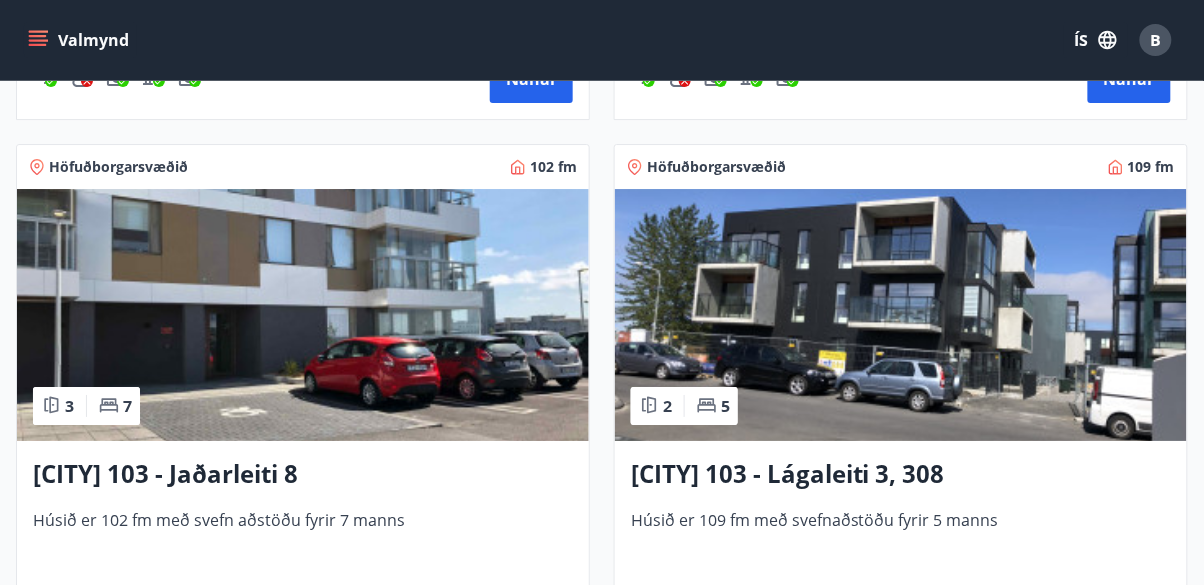 click on "[CITY] 103 - Jaðarleiti 8" at bounding box center (303, 475) 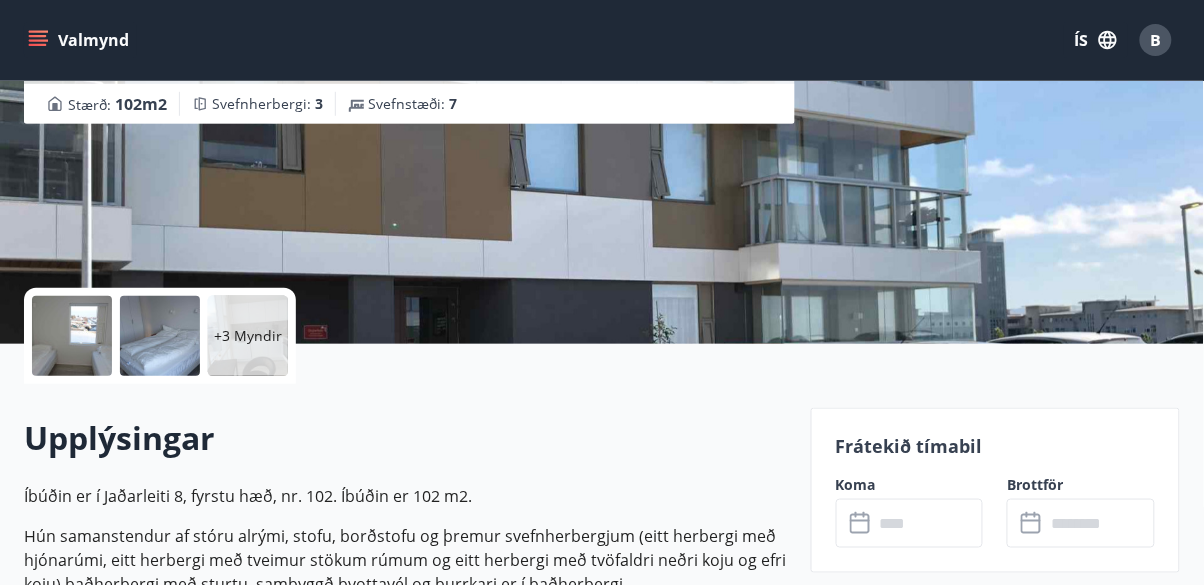 scroll, scrollTop: 259, scrollLeft: 0, axis: vertical 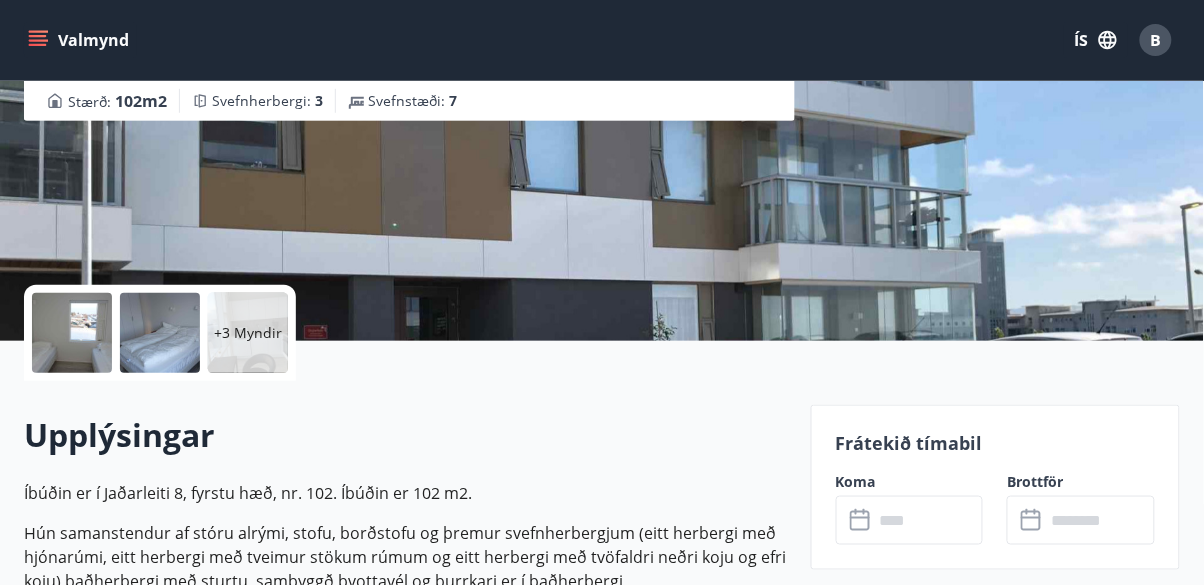 click at bounding box center (72, 333) 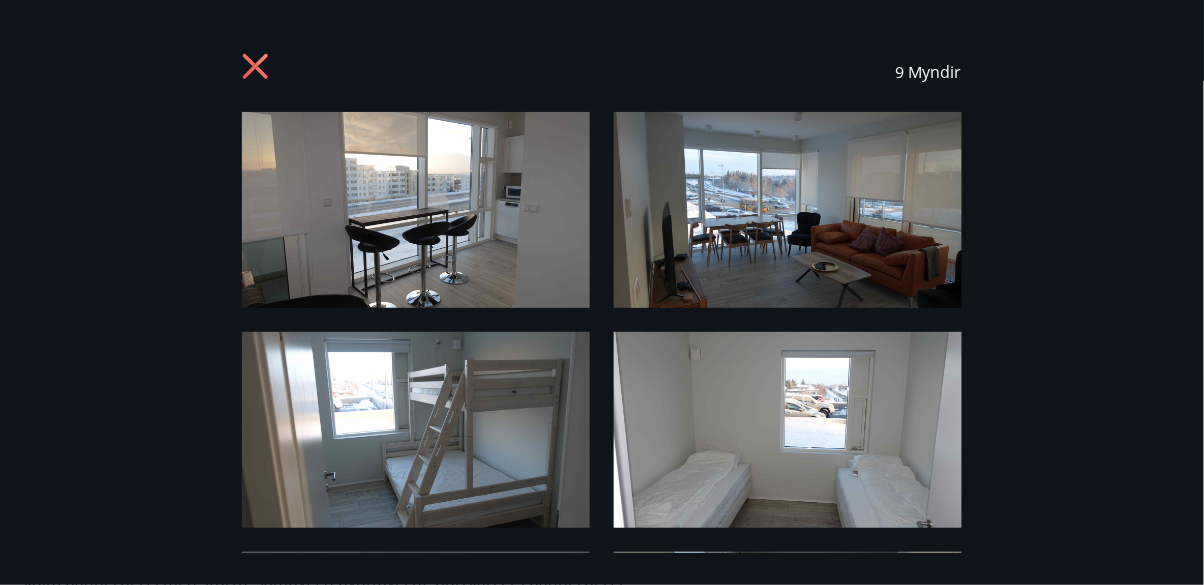 click at bounding box center (416, 210) 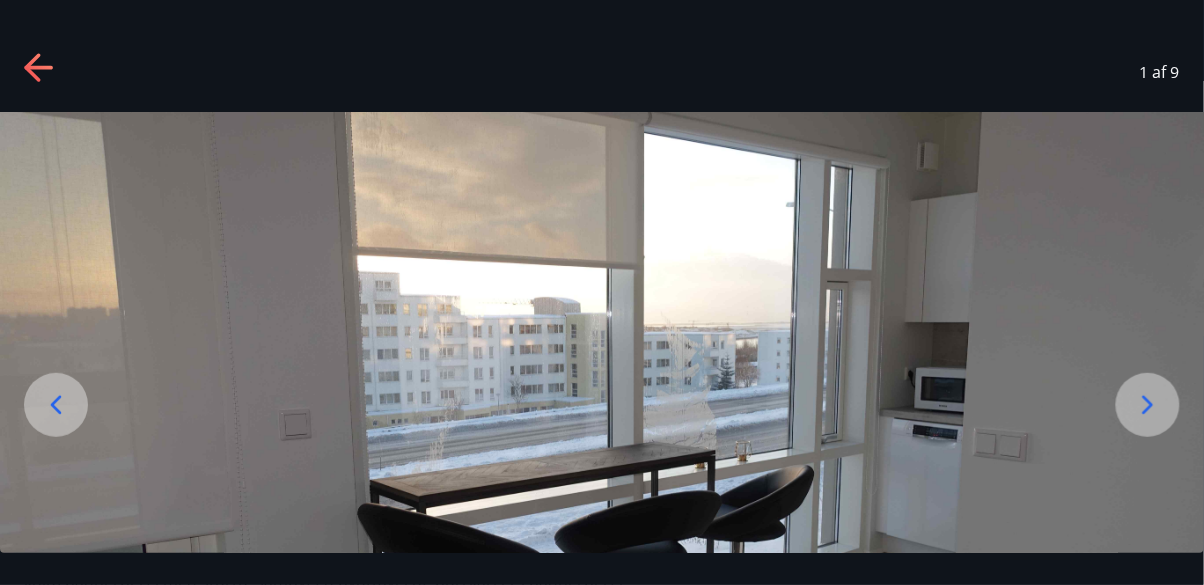 click 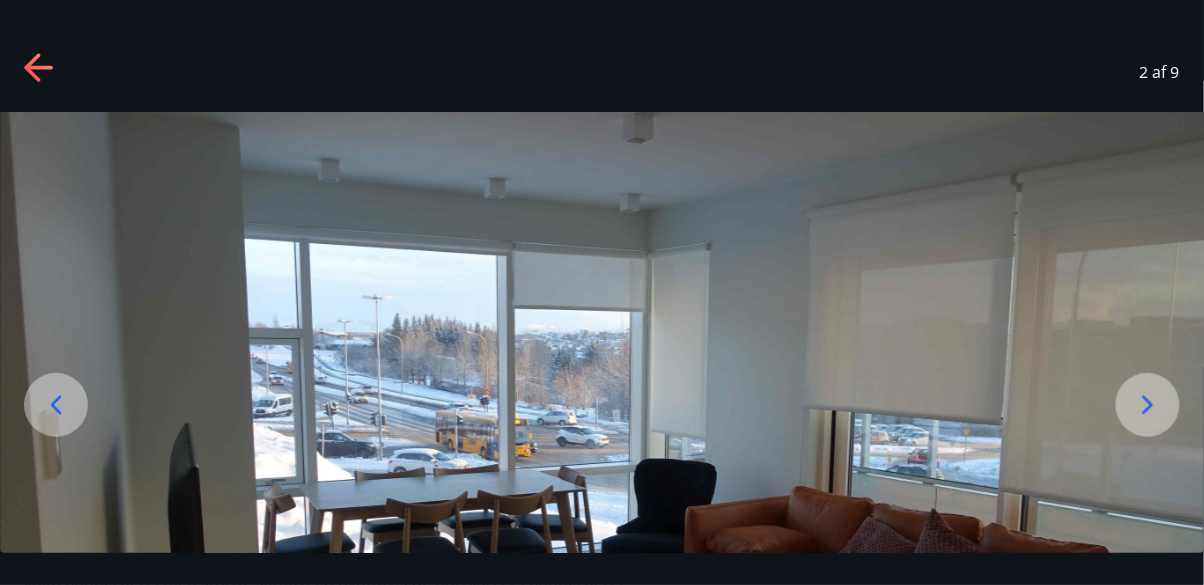 click 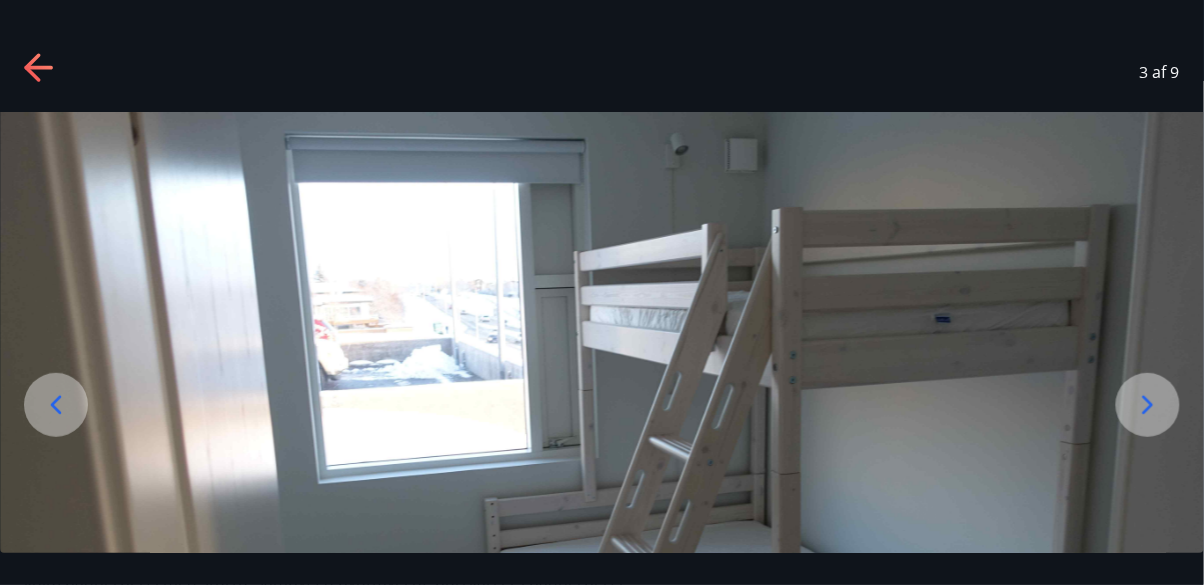 click 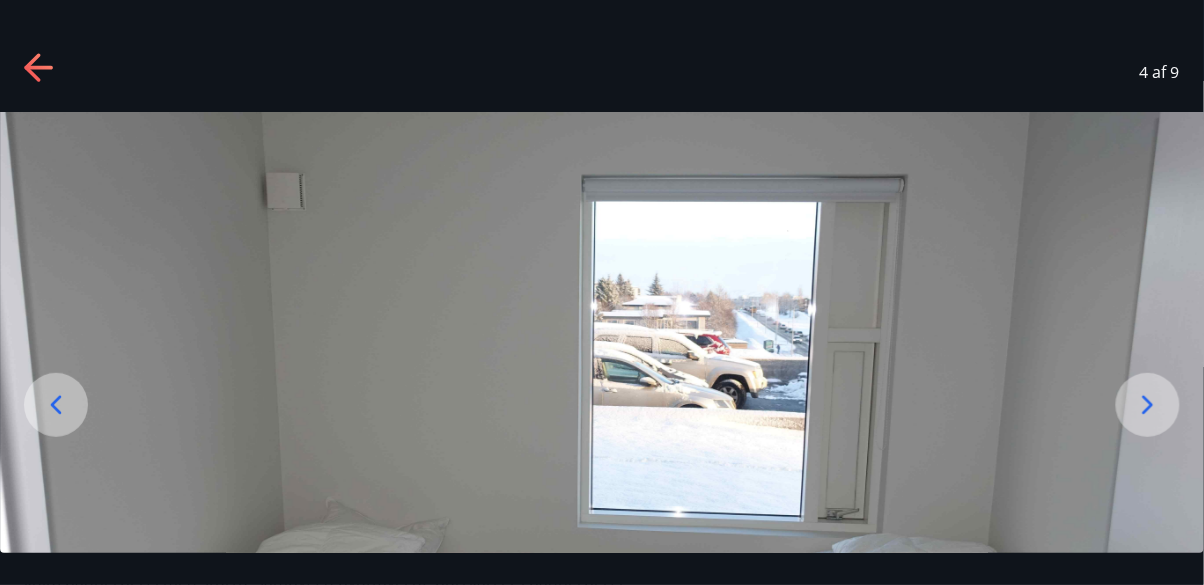click 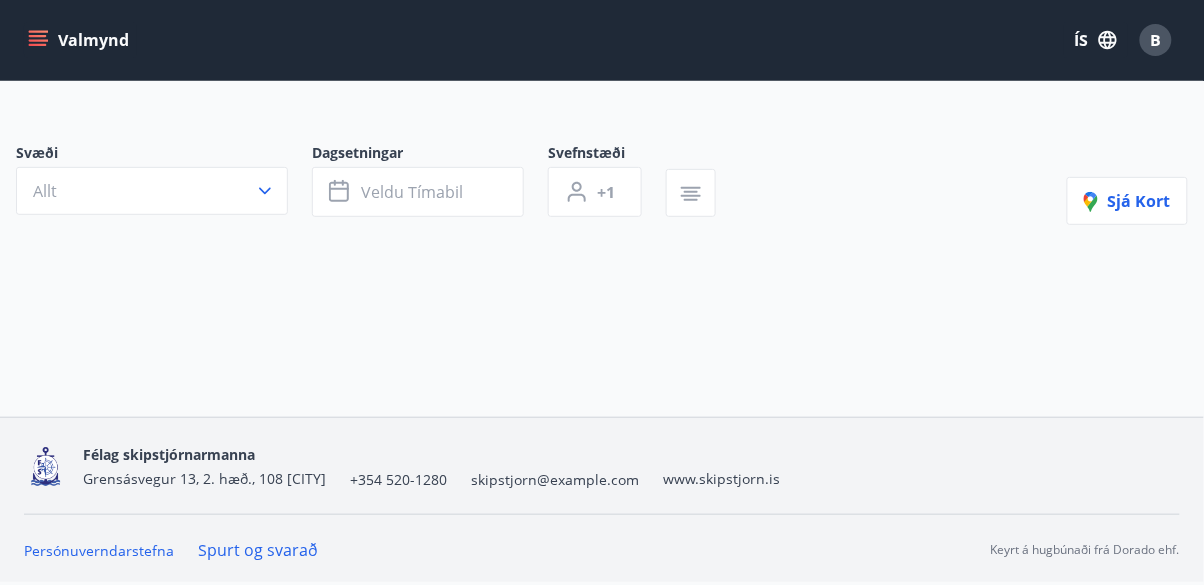 scroll, scrollTop: 0, scrollLeft: 0, axis: both 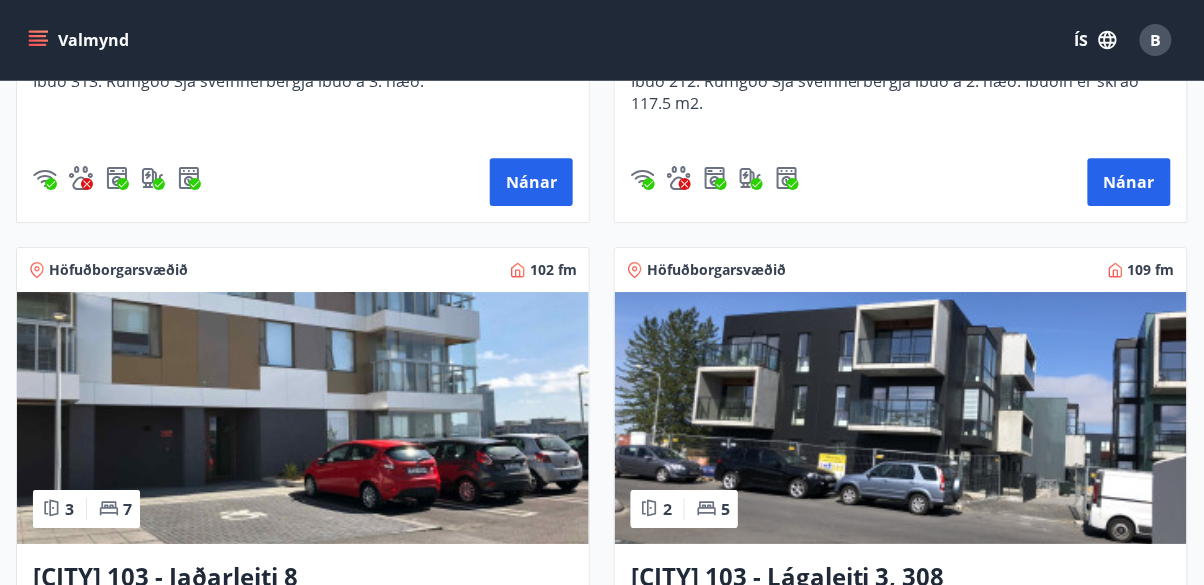 click at bounding box center [901, 418] 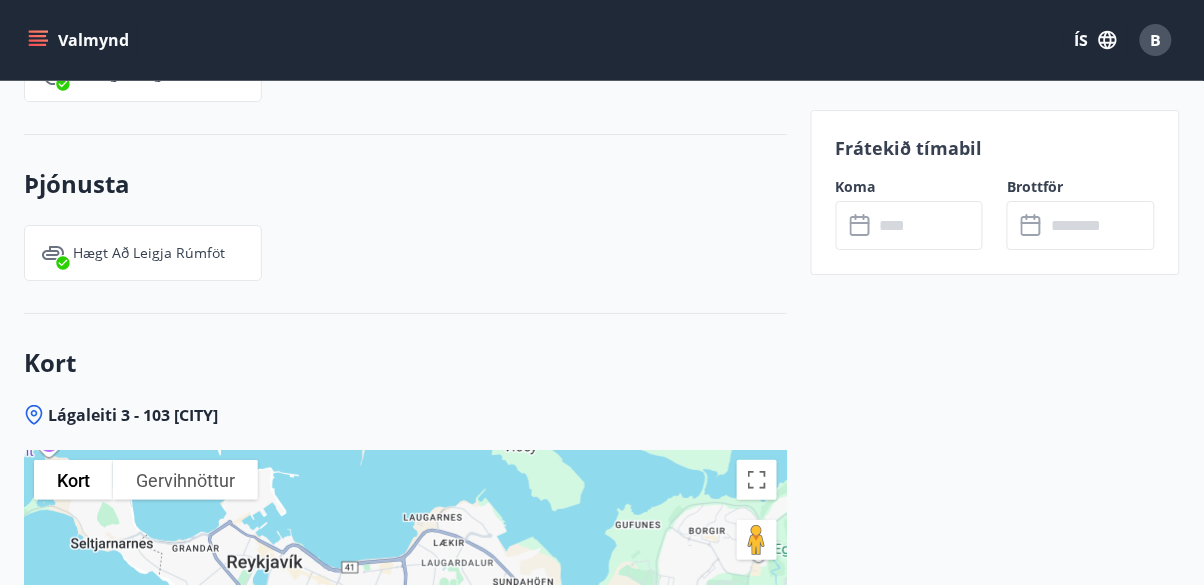 scroll, scrollTop: 3185, scrollLeft: 0, axis: vertical 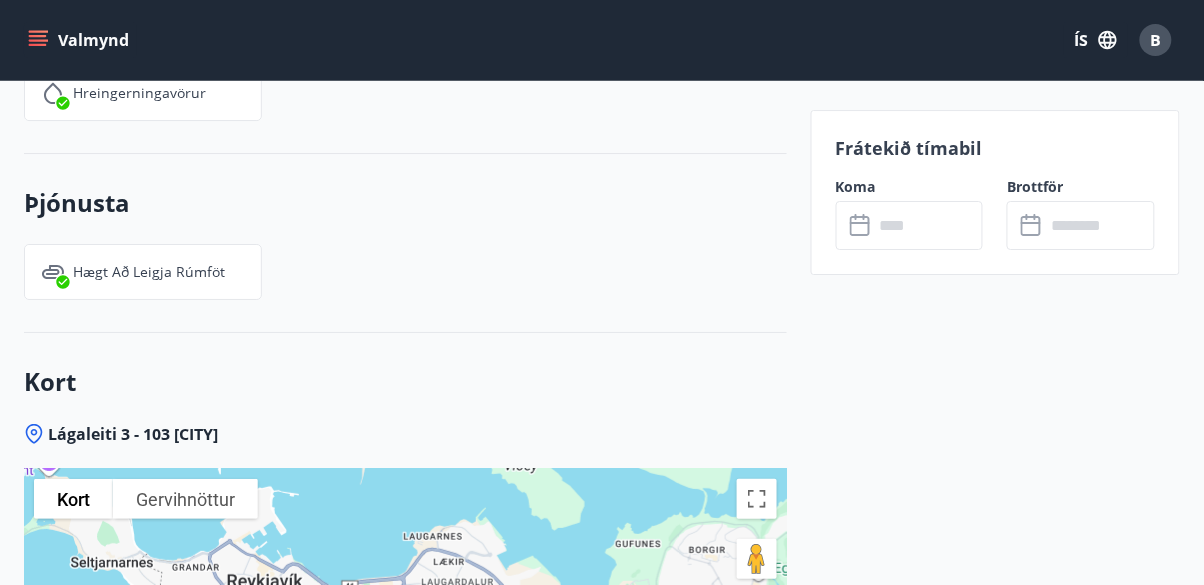click at bounding box center (929, 225) 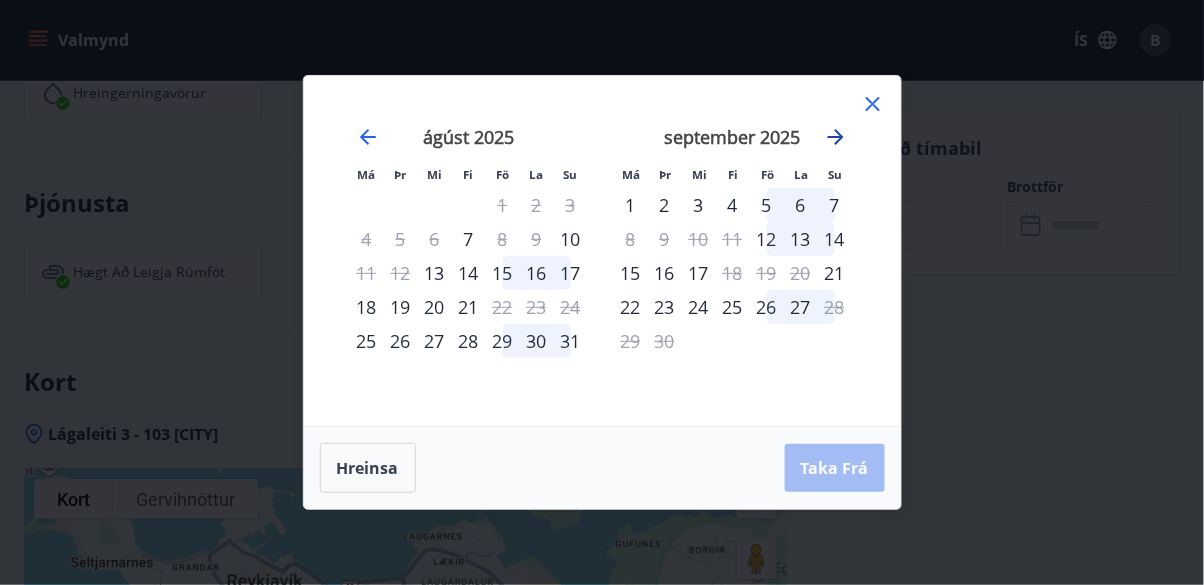 click 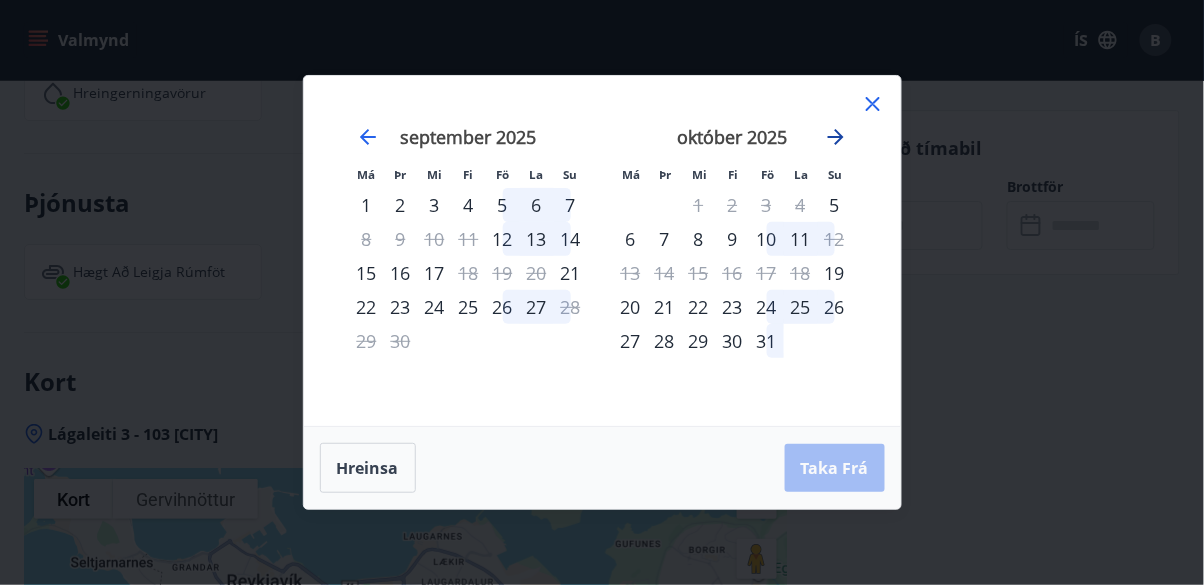 click 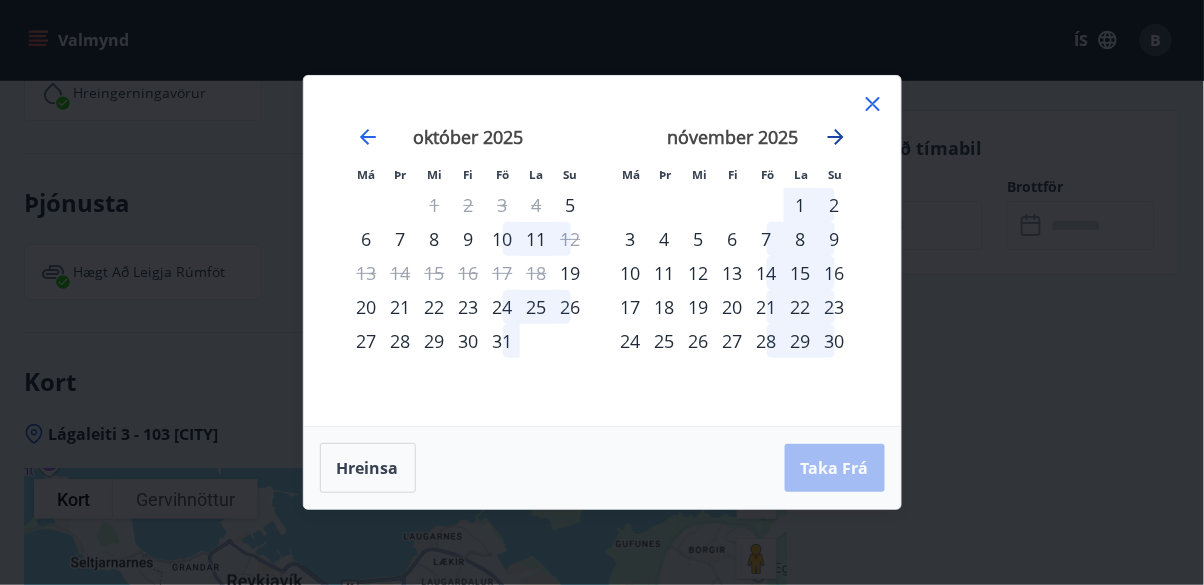 click 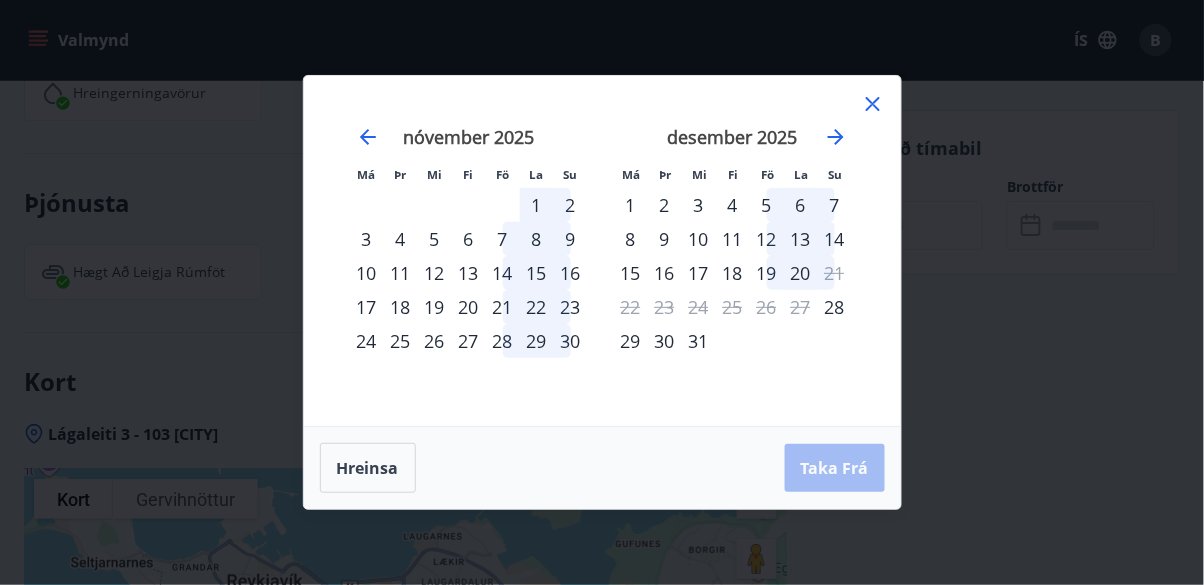 click 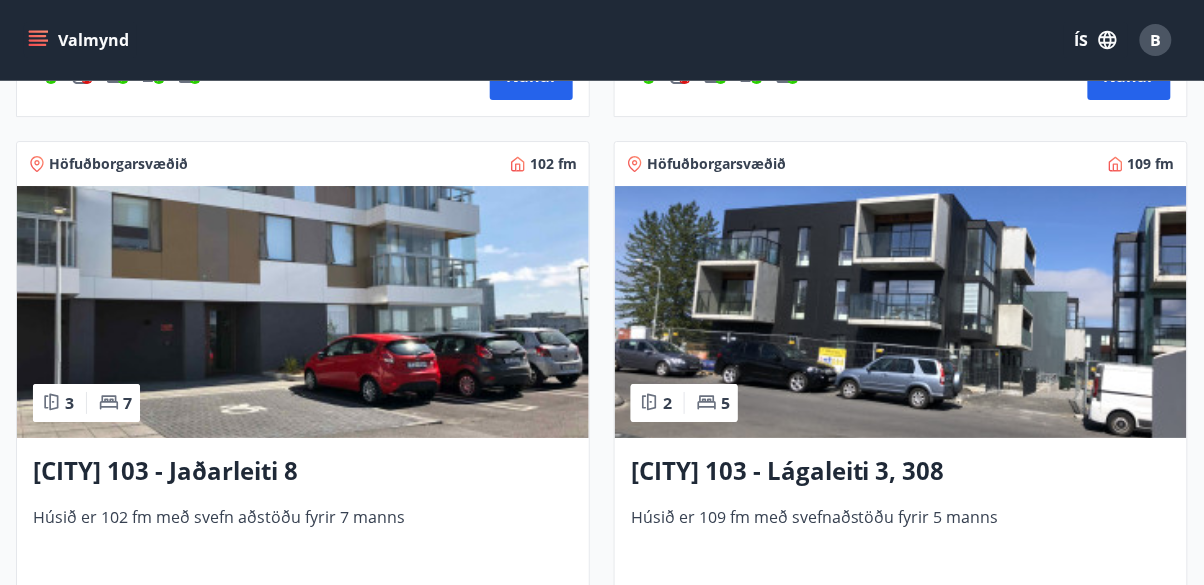 click at bounding box center [303, 312] 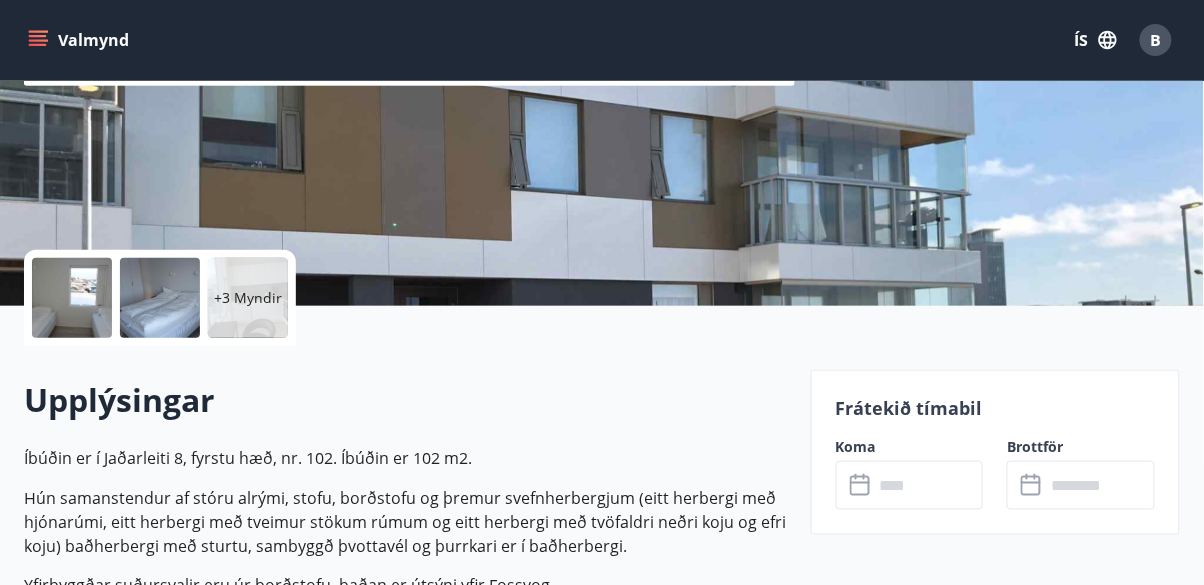 scroll, scrollTop: 298, scrollLeft: 0, axis: vertical 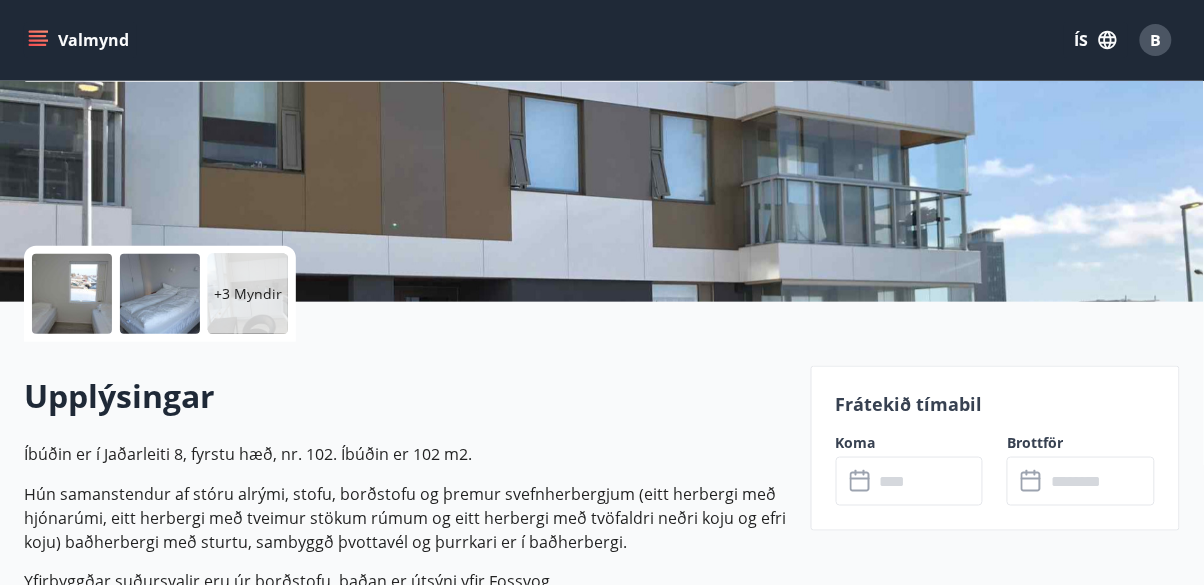 click at bounding box center (929, 481) 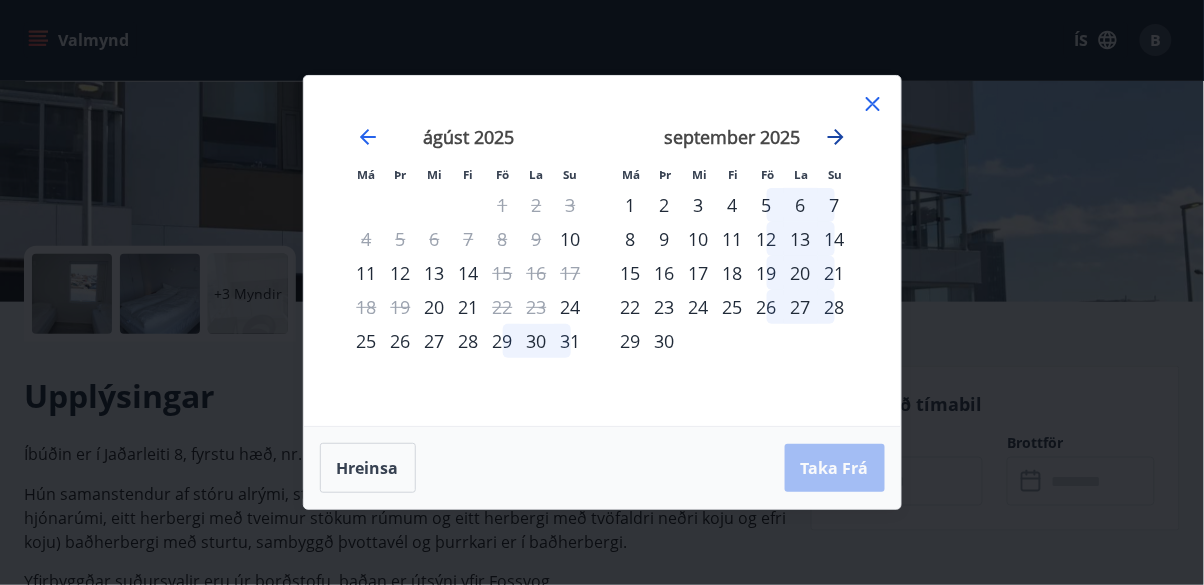 click 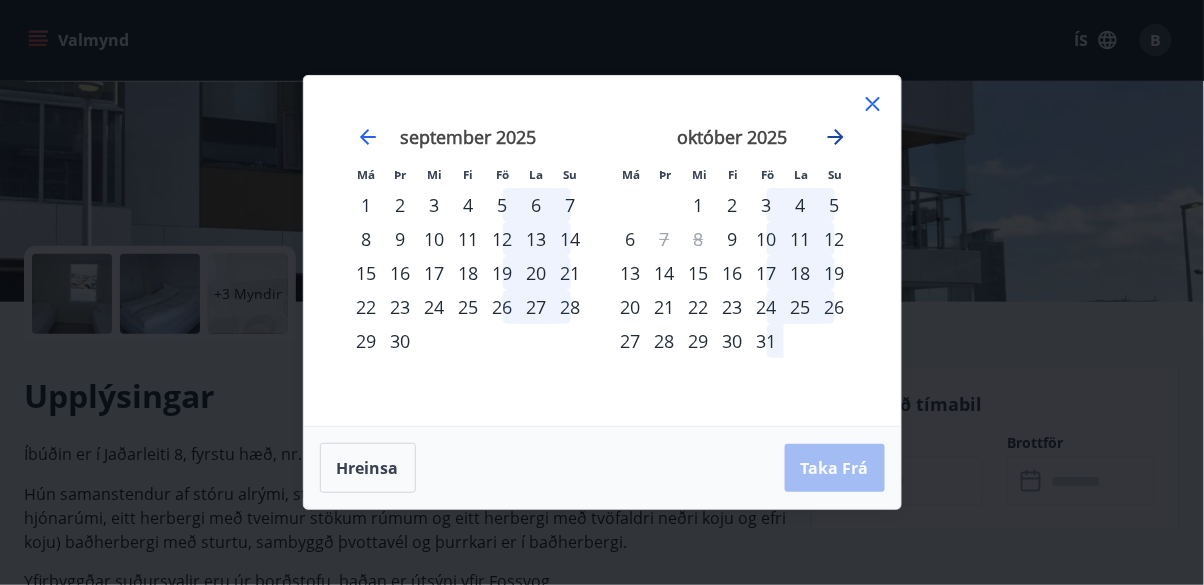 click 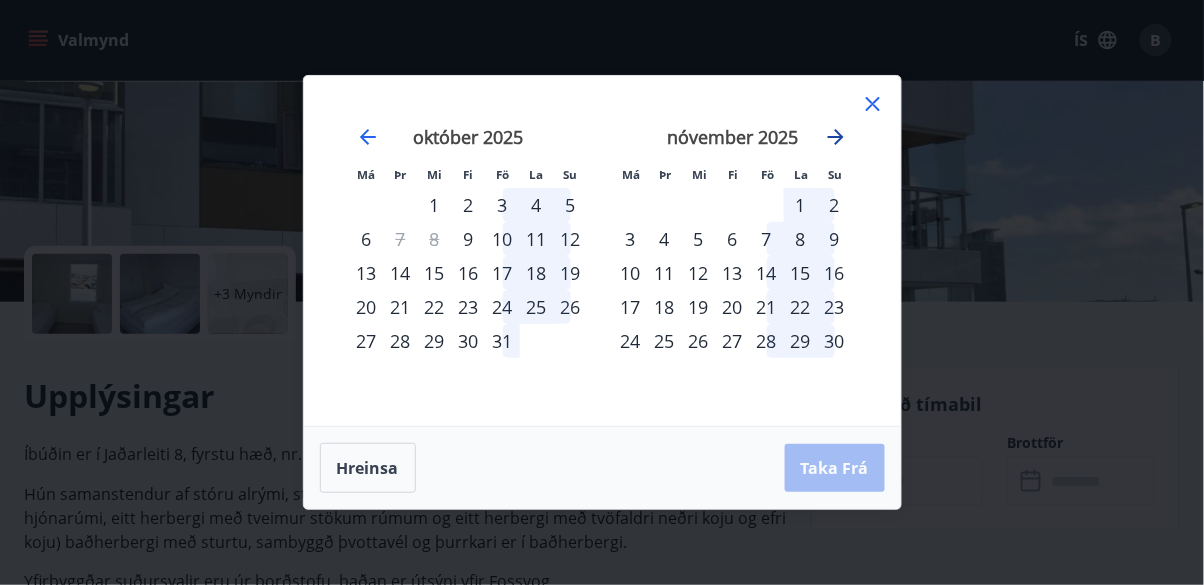 click 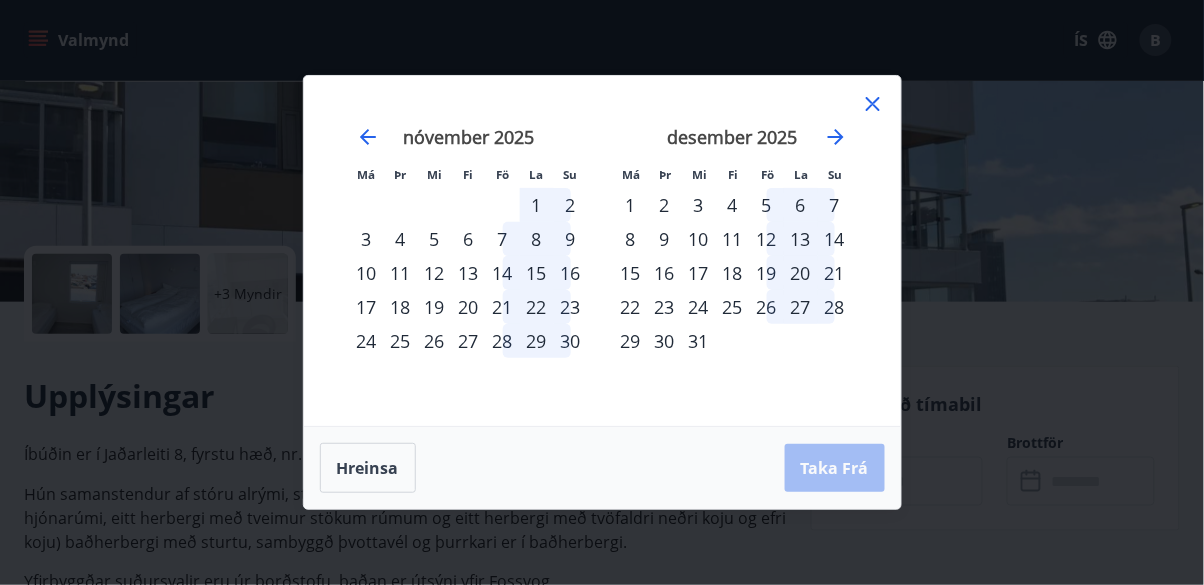 click on "26" at bounding box center (767, 307) 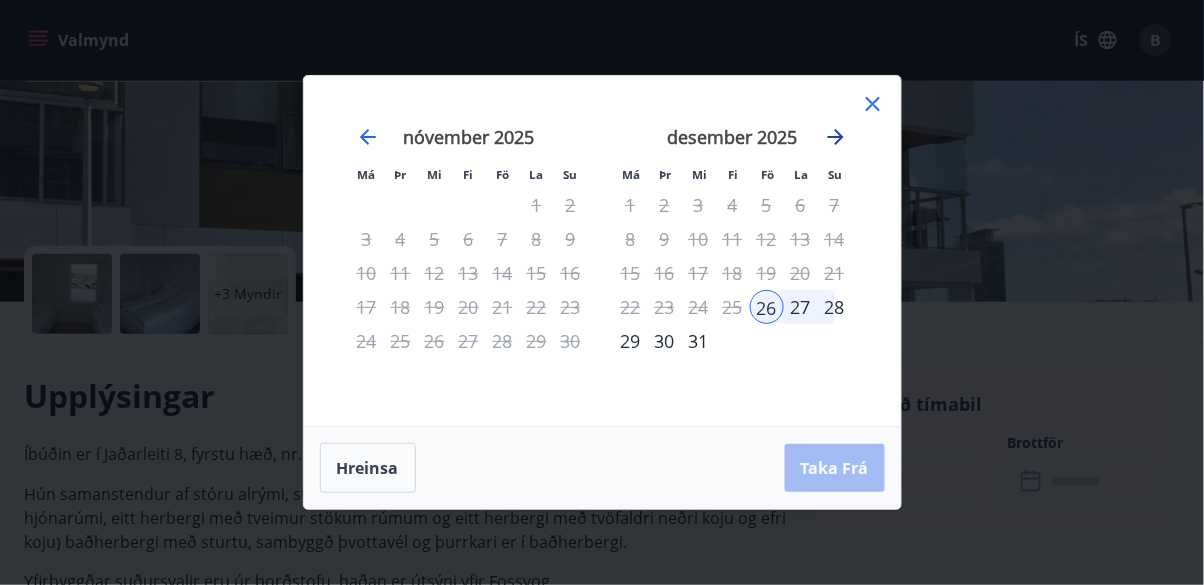 click 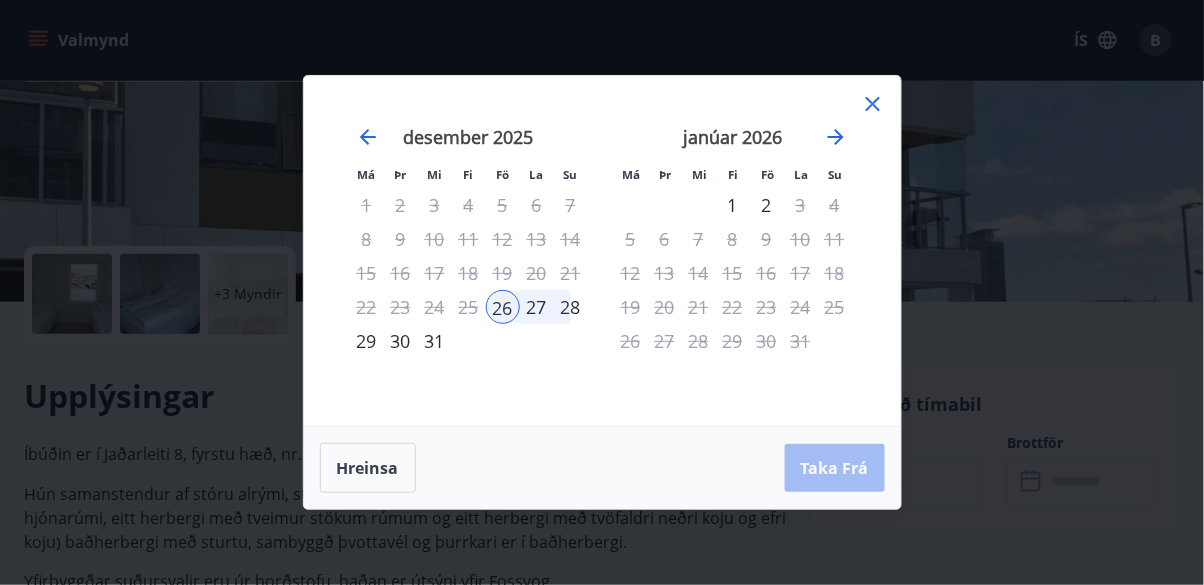 click on "2" at bounding box center (767, 205) 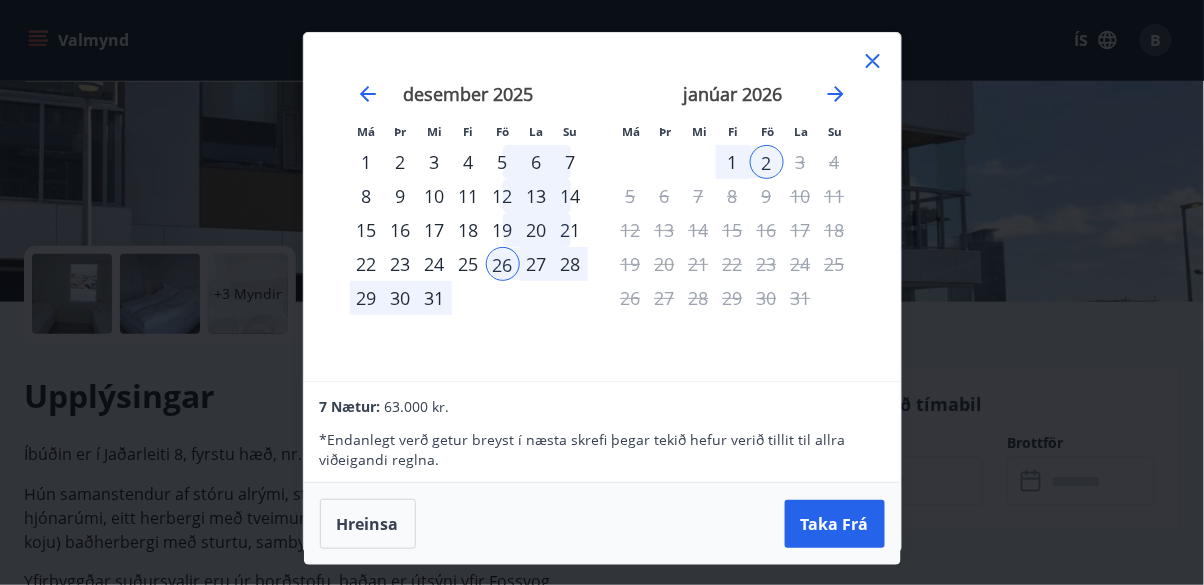 click 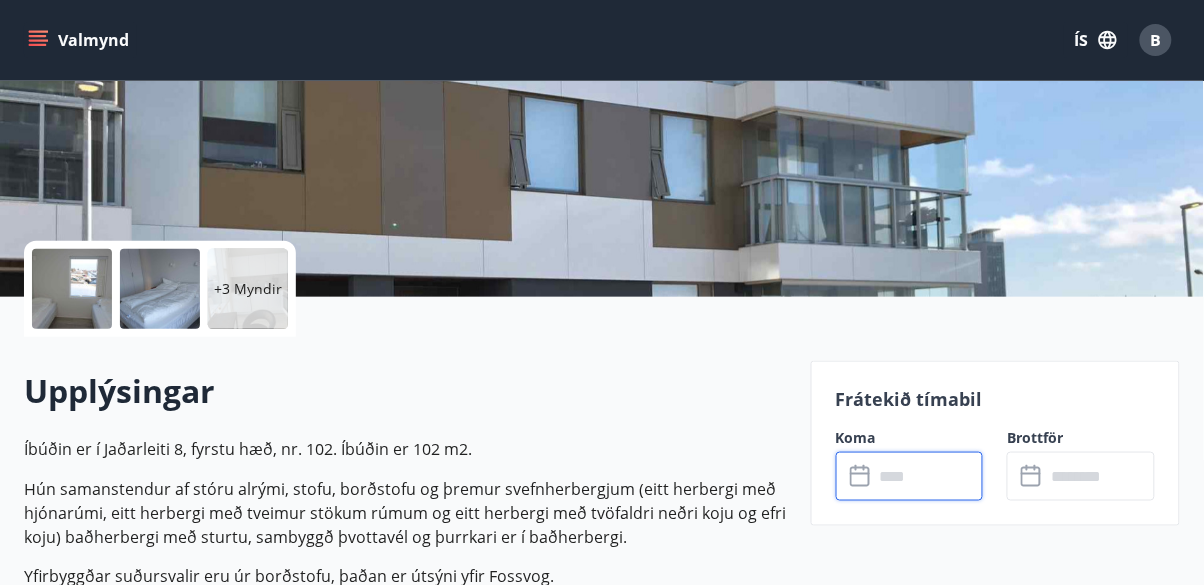 scroll, scrollTop: 308, scrollLeft: 0, axis: vertical 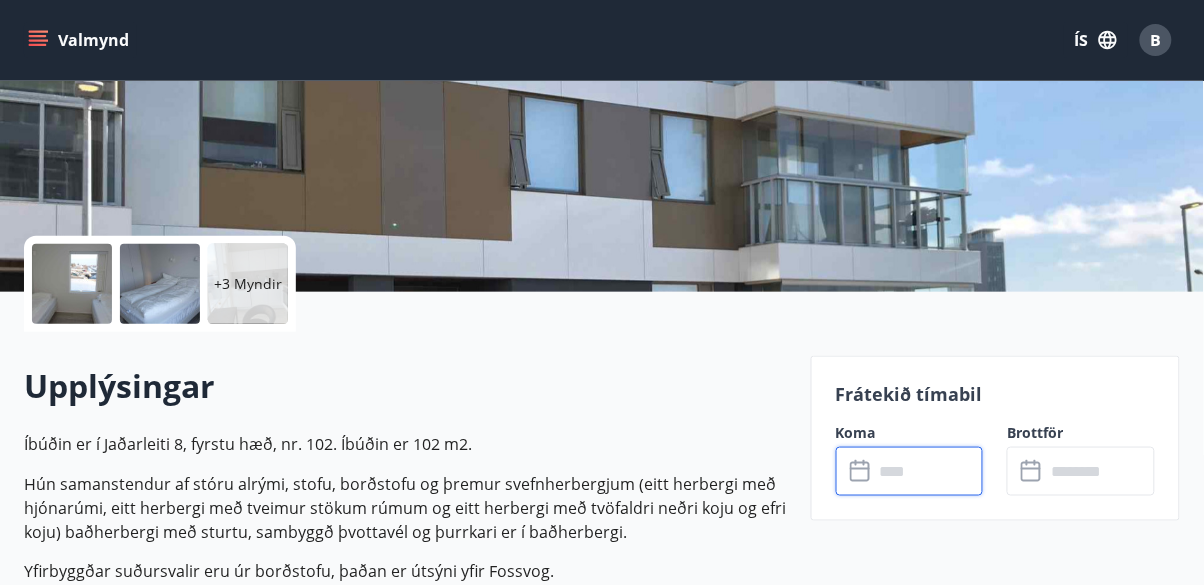 click at bounding box center (929, 471) 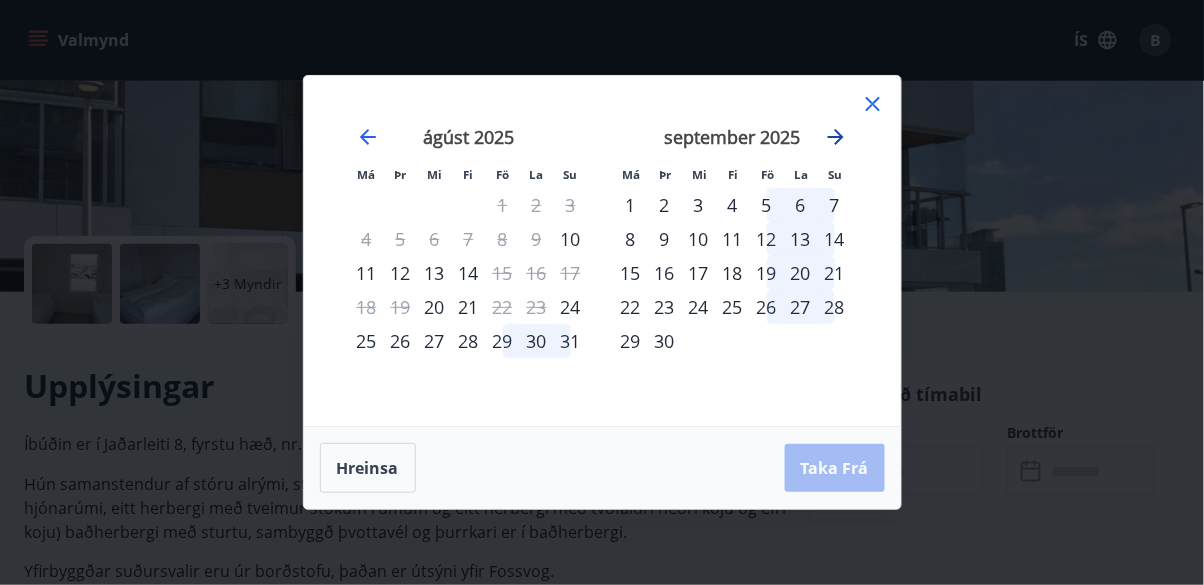 click 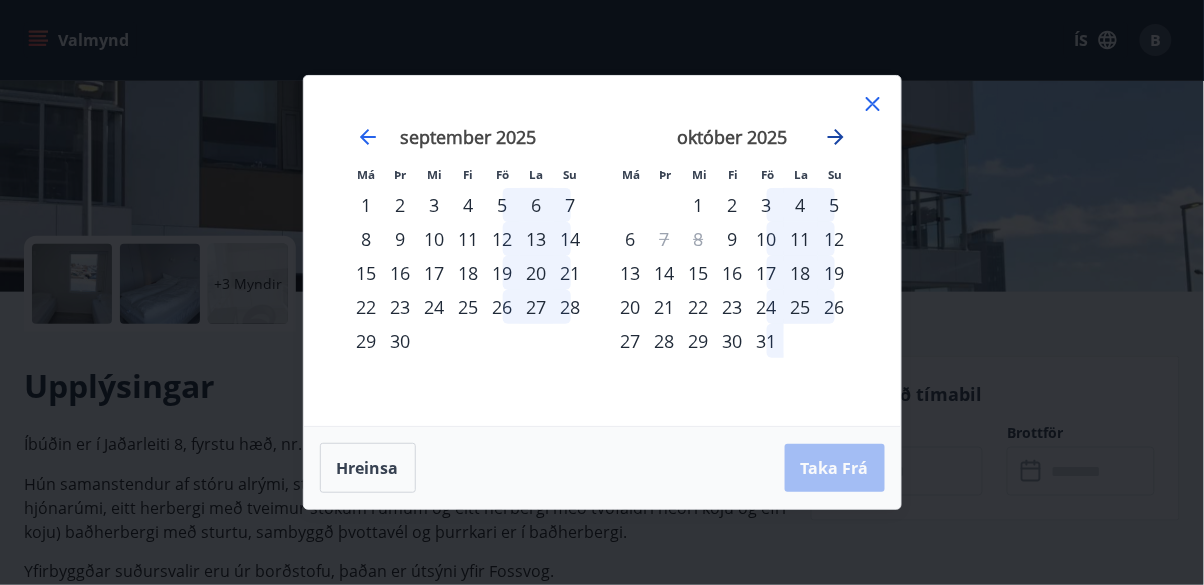 click 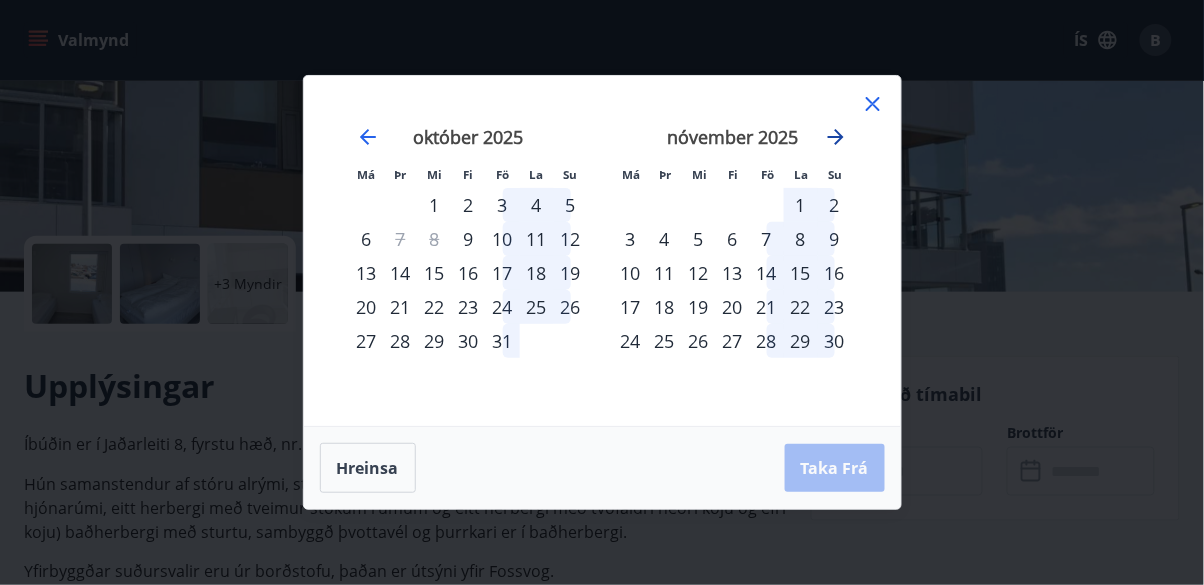 click 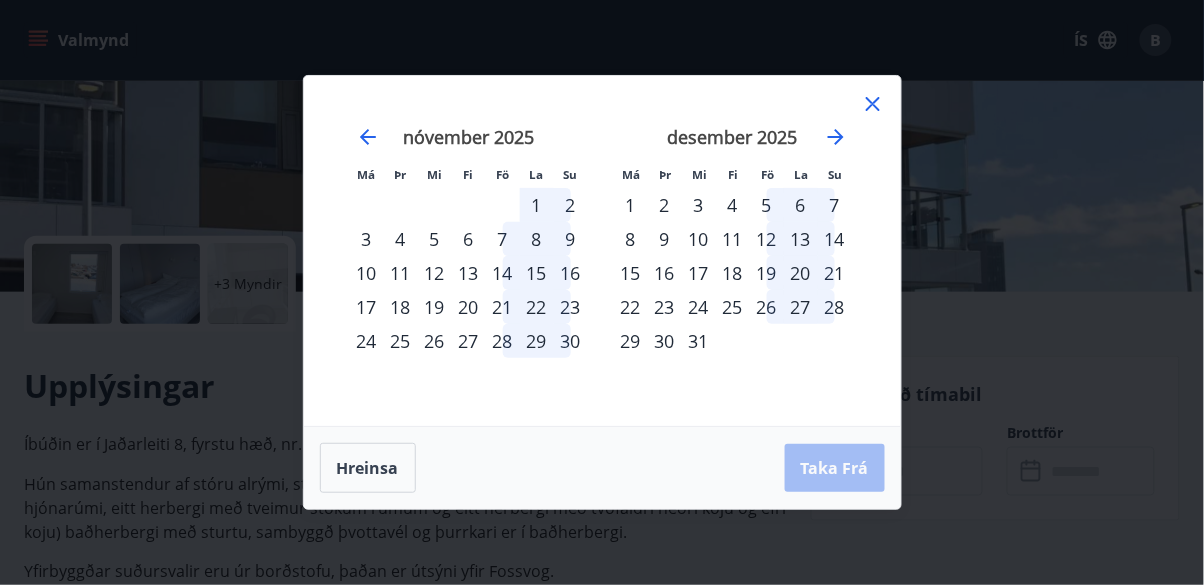 click on "26" at bounding box center (767, 307) 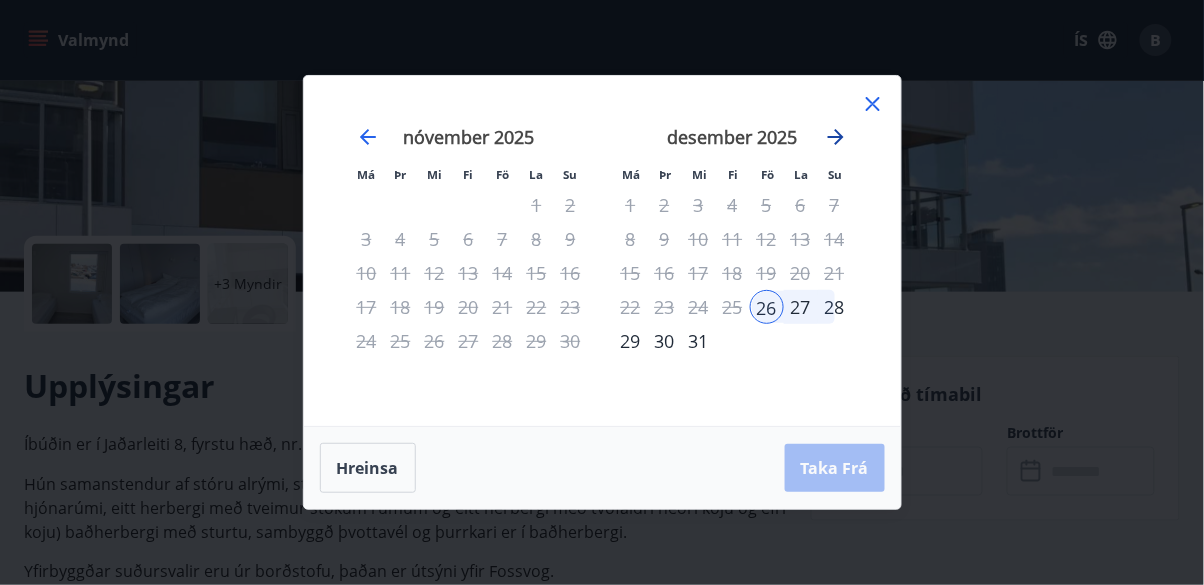 click 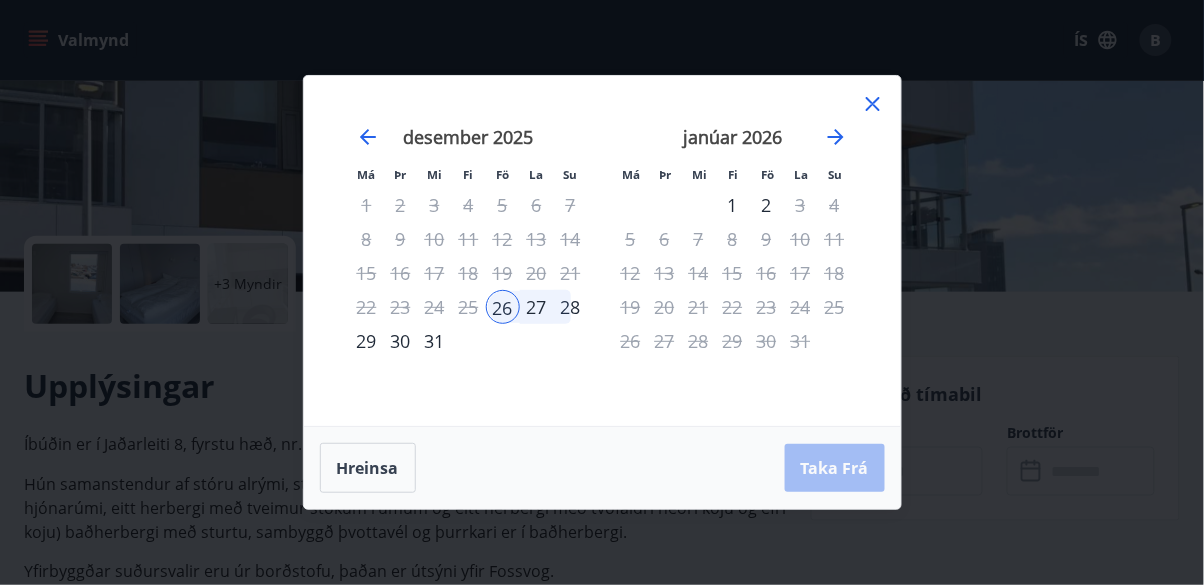click on "2" at bounding box center (767, 205) 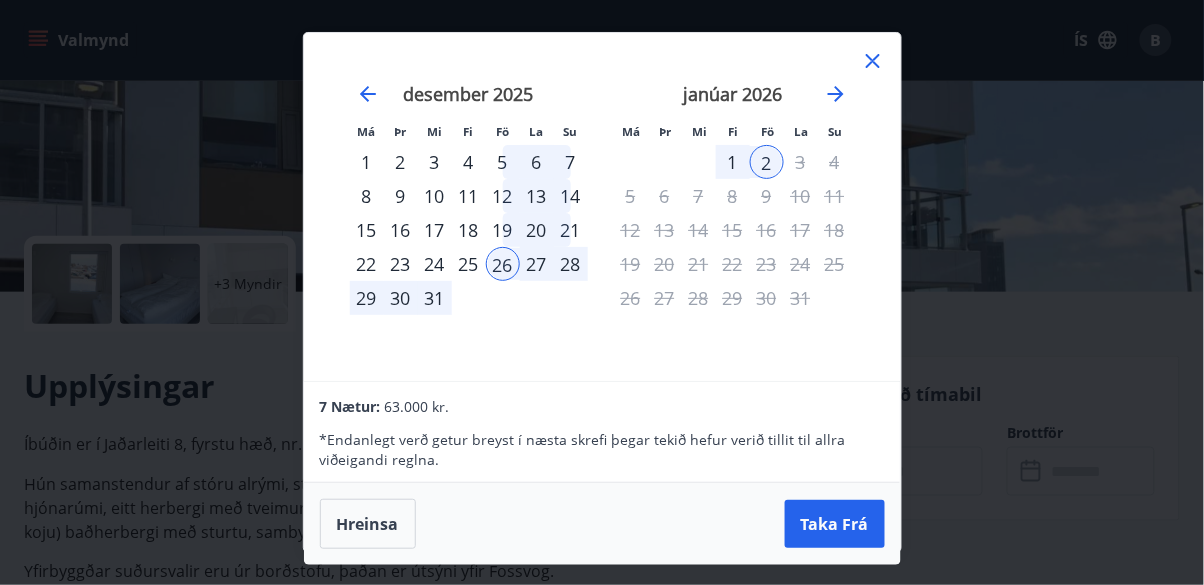click 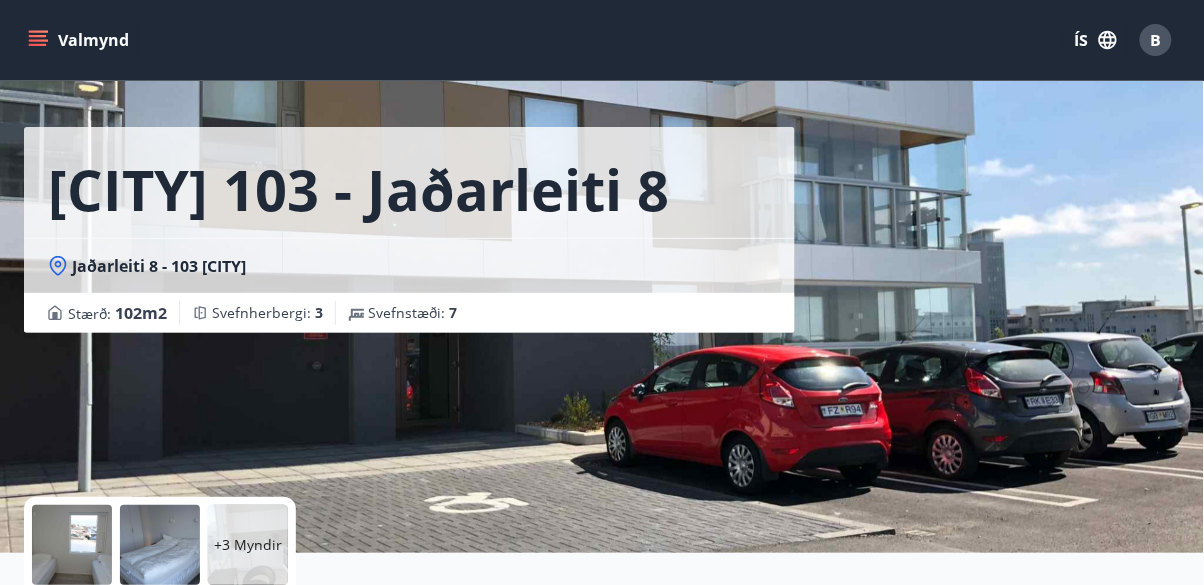 scroll, scrollTop: 0, scrollLeft: 0, axis: both 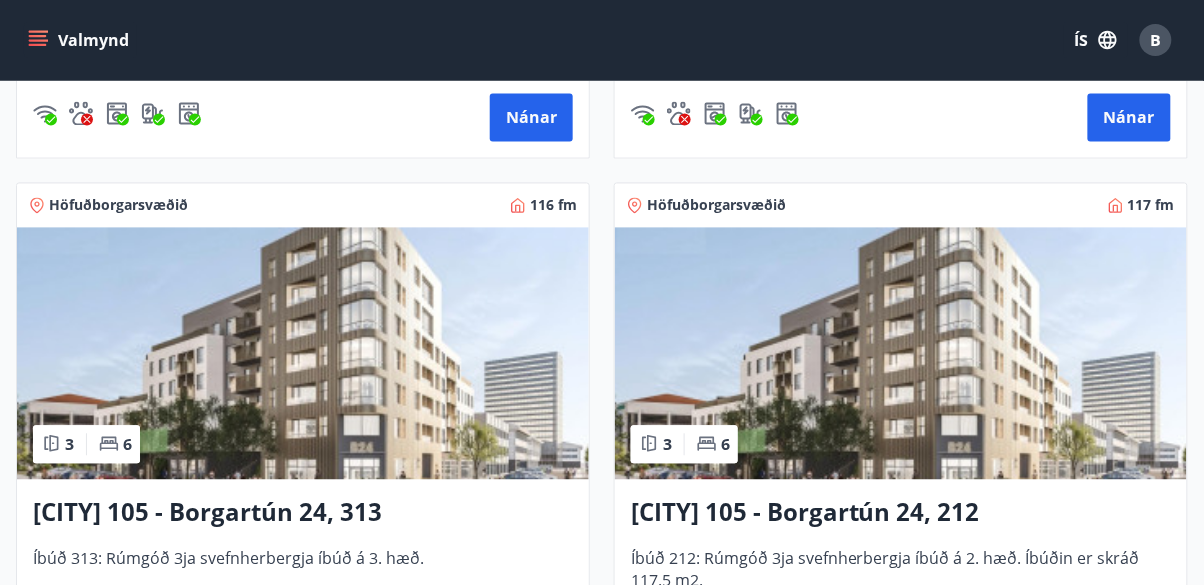 click at bounding box center [303, 354] 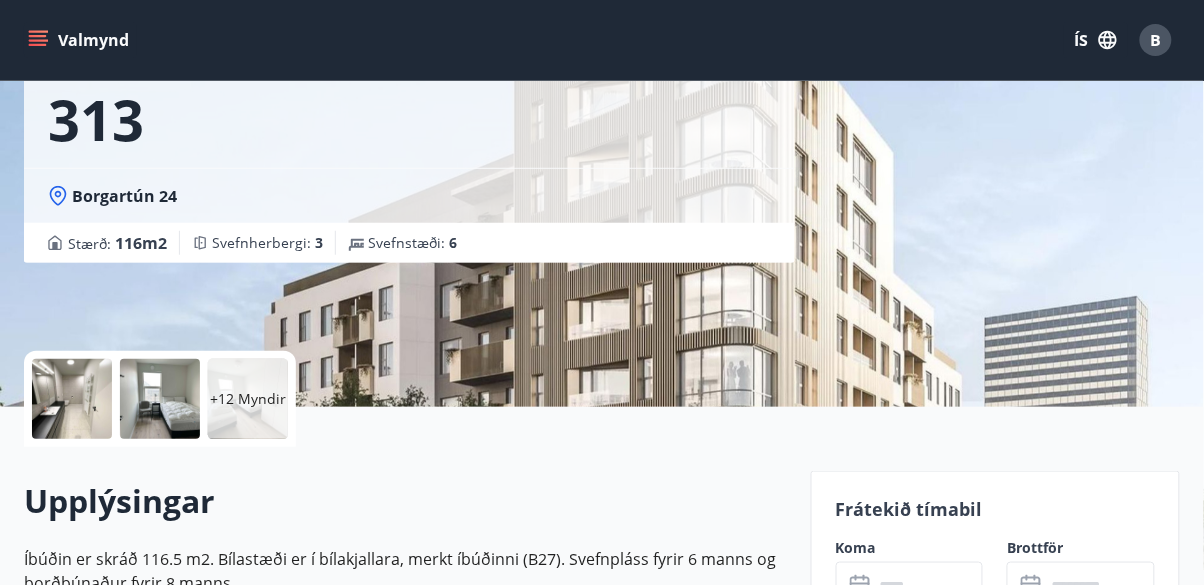 scroll, scrollTop: 194, scrollLeft: 0, axis: vertical 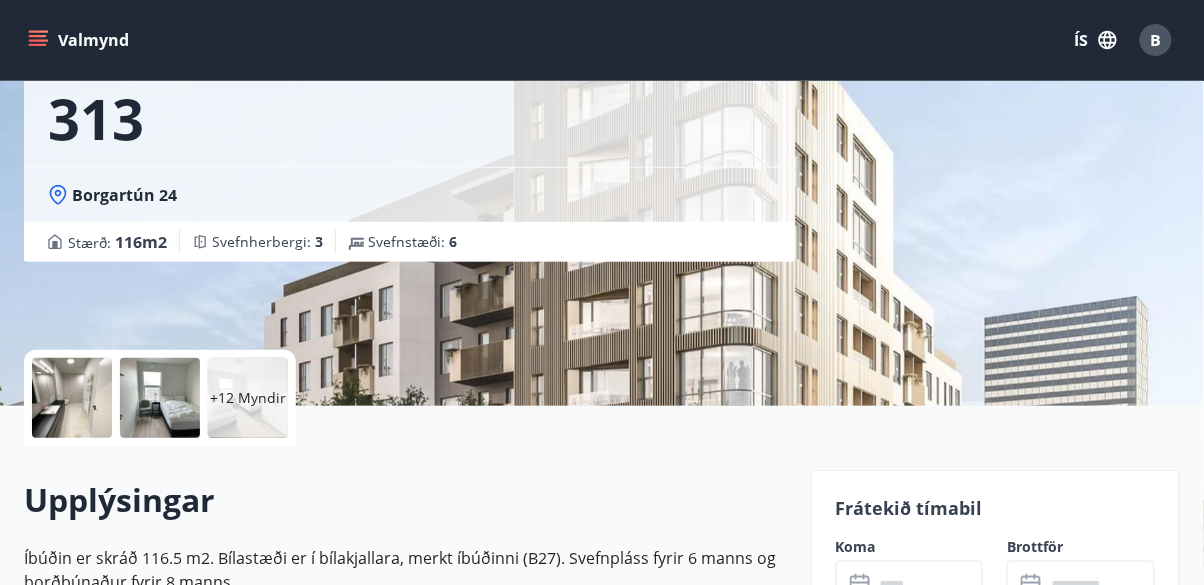 click at bounding box center [929, 585] 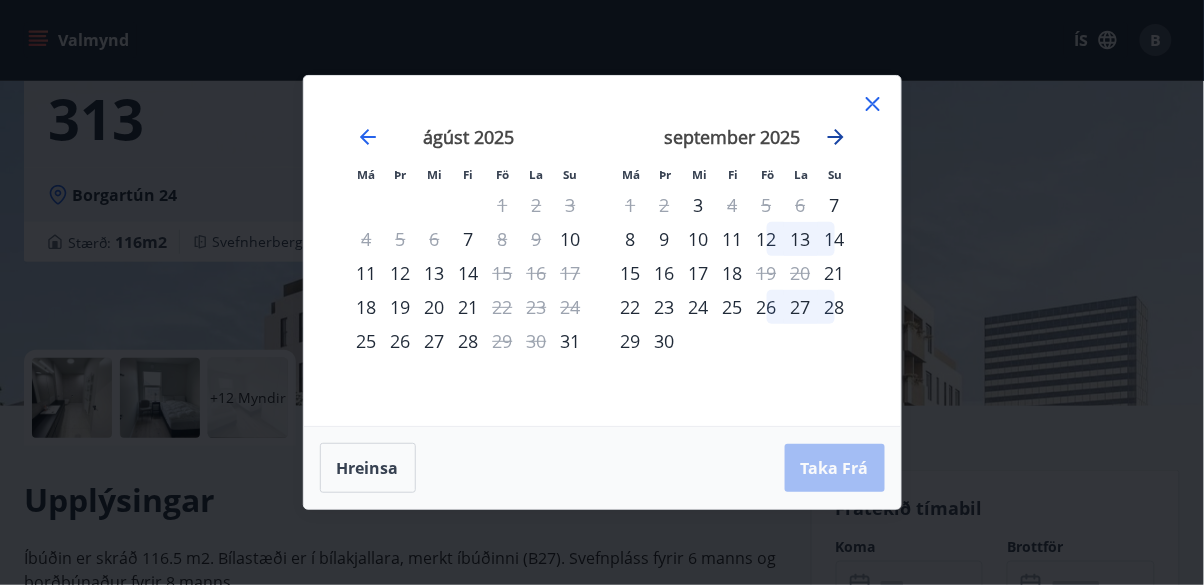 click 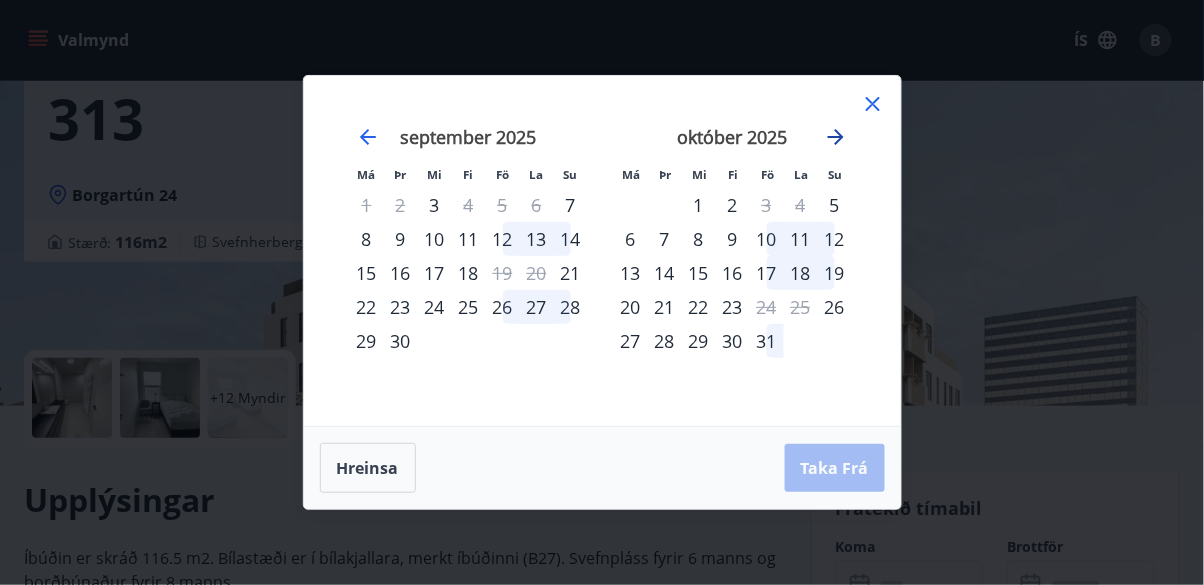 click 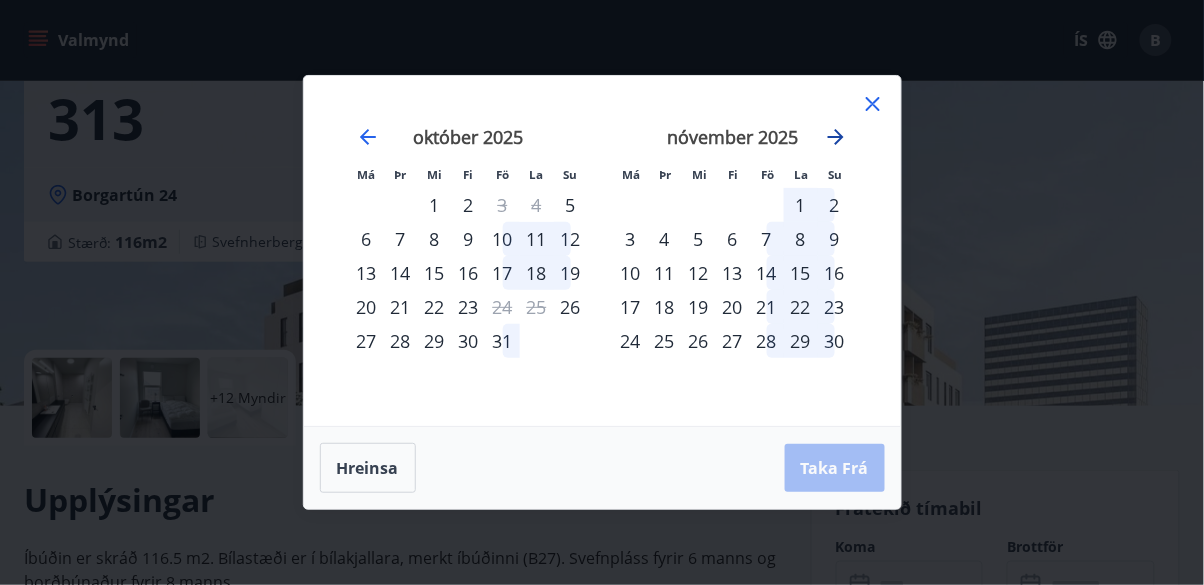 click 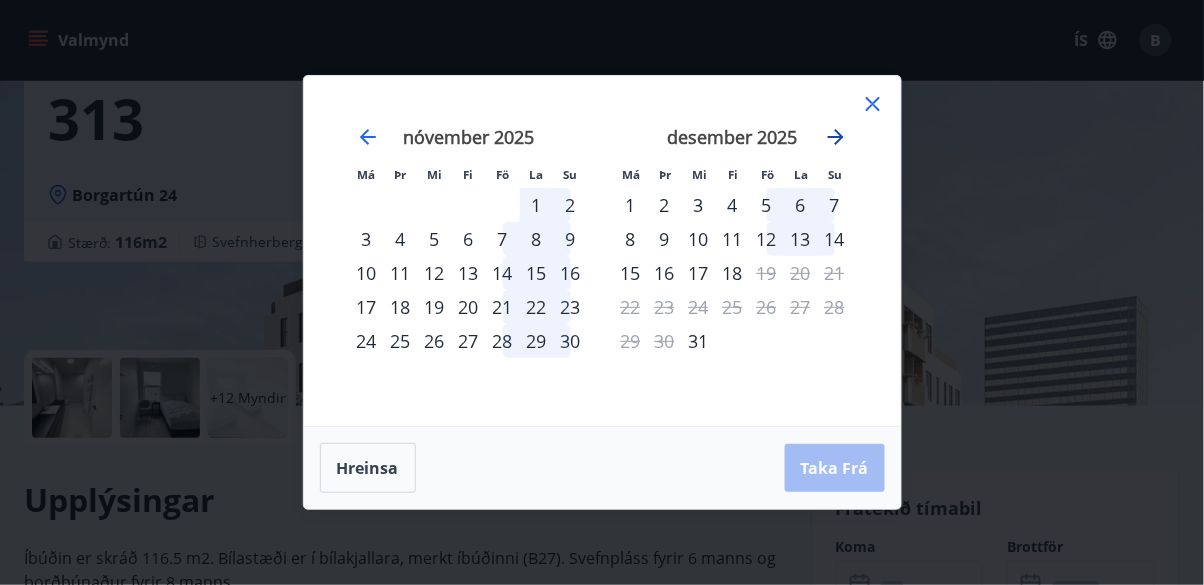 click 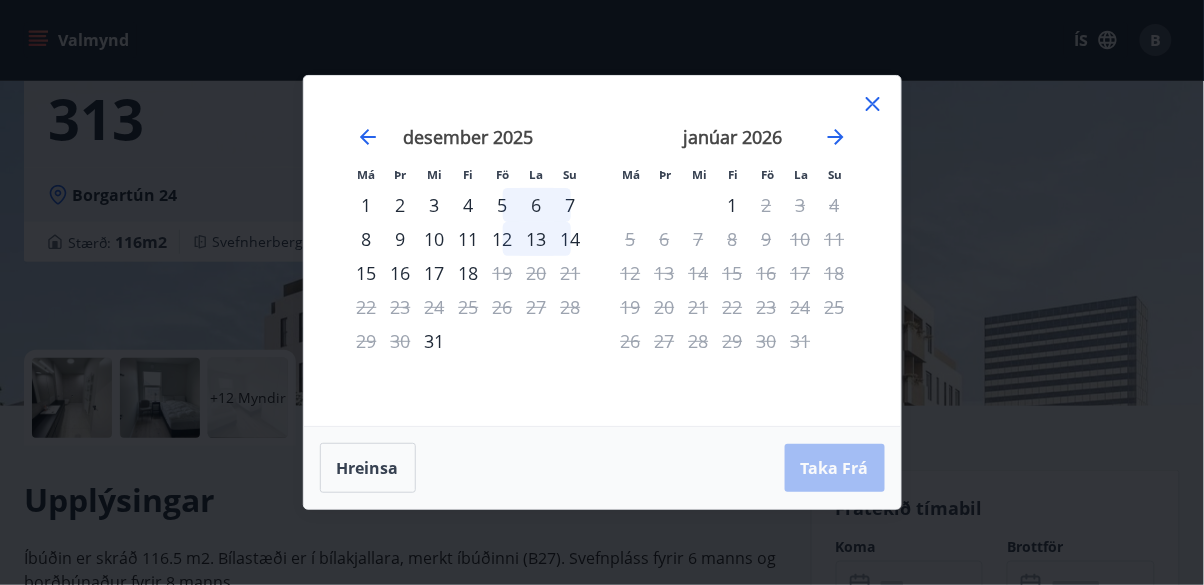 click 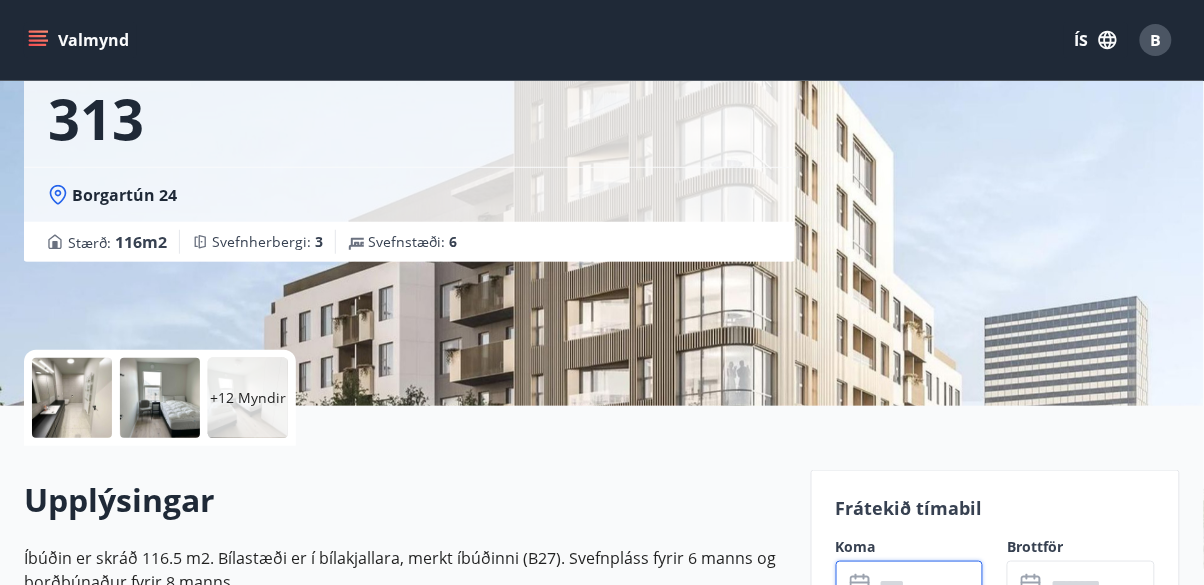 scroll, scrollTop: 0, scrollLeft: 0, axis: both 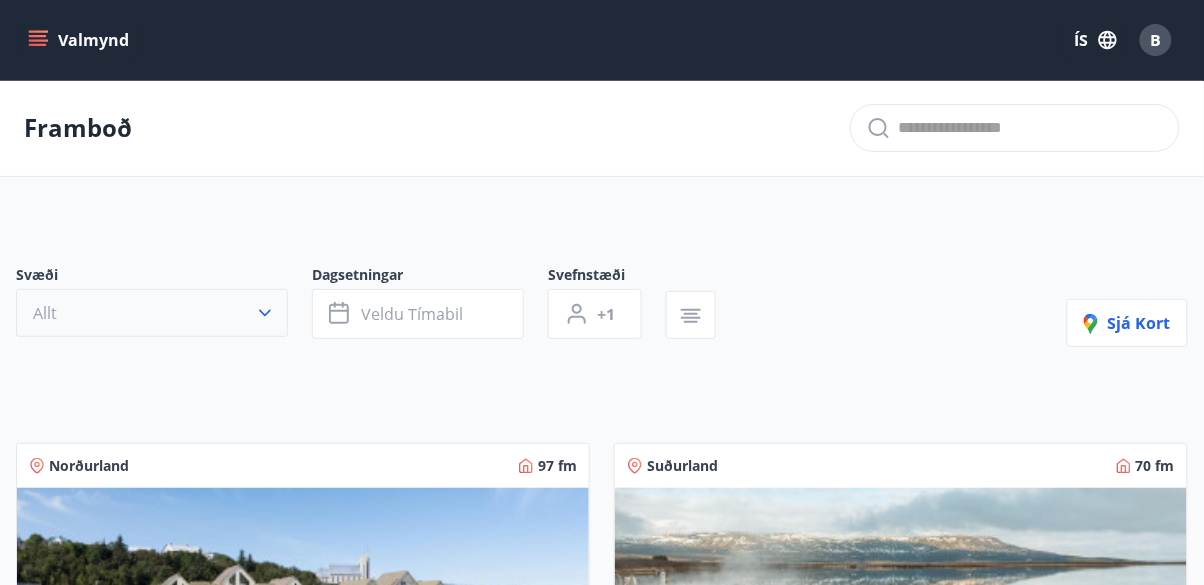 click 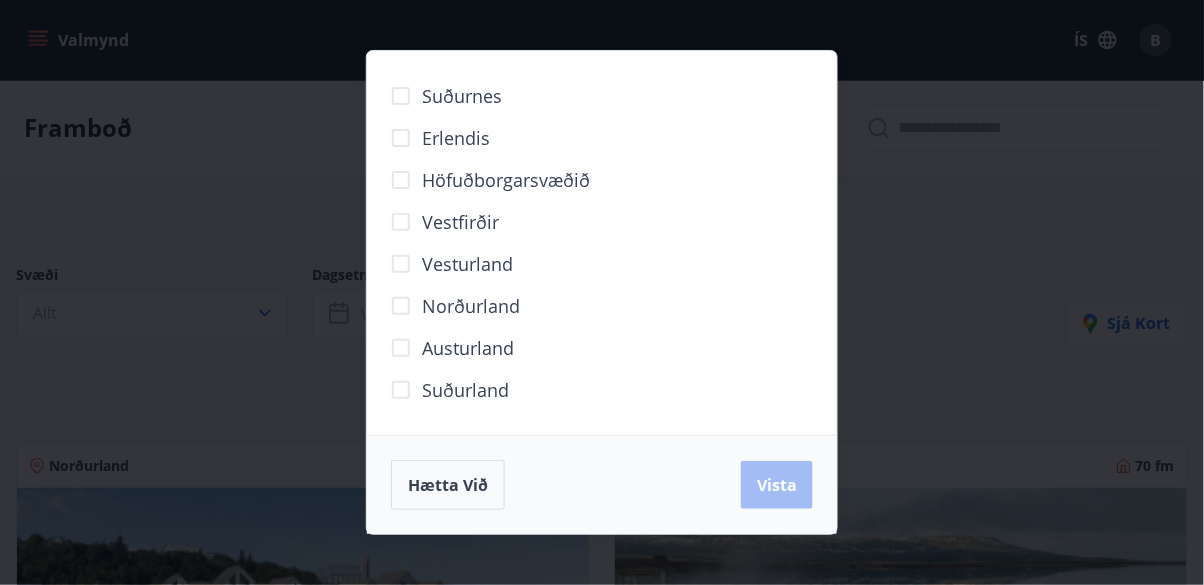 click on "Höfuðborgarsvæðið" at bounding box center (506, 180) 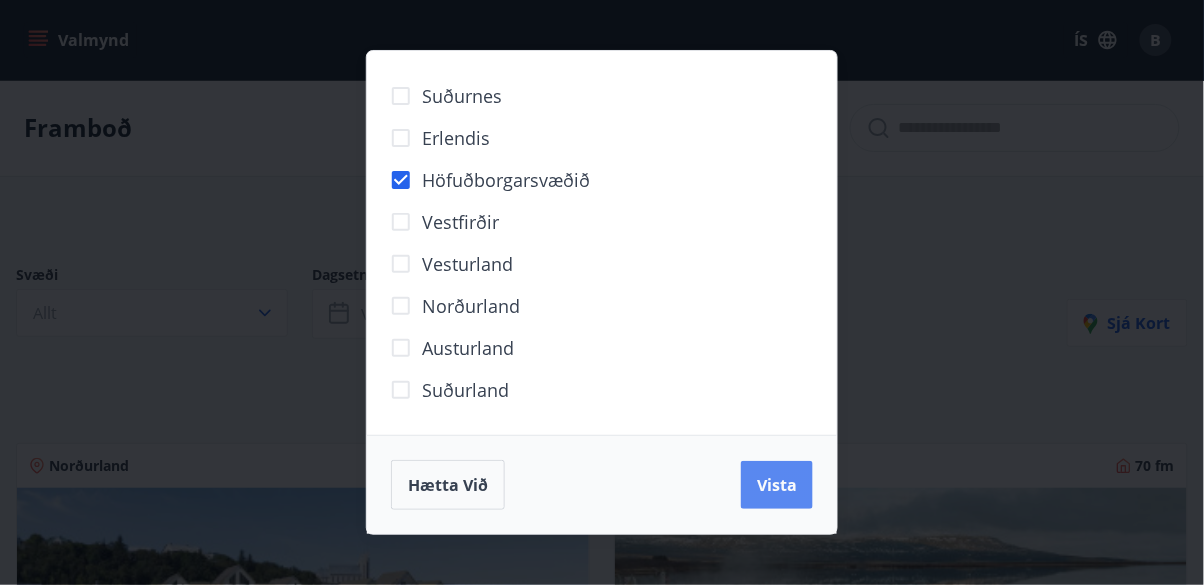 click on "Vista" at bounding box center [777, 485] 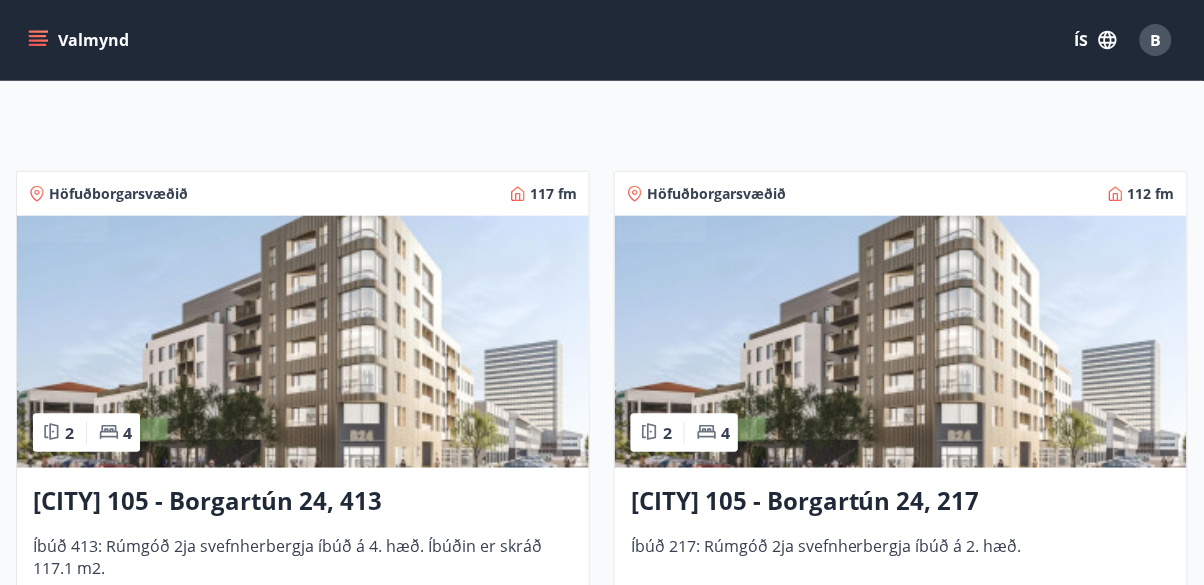 click at bounding box center (901, 342) 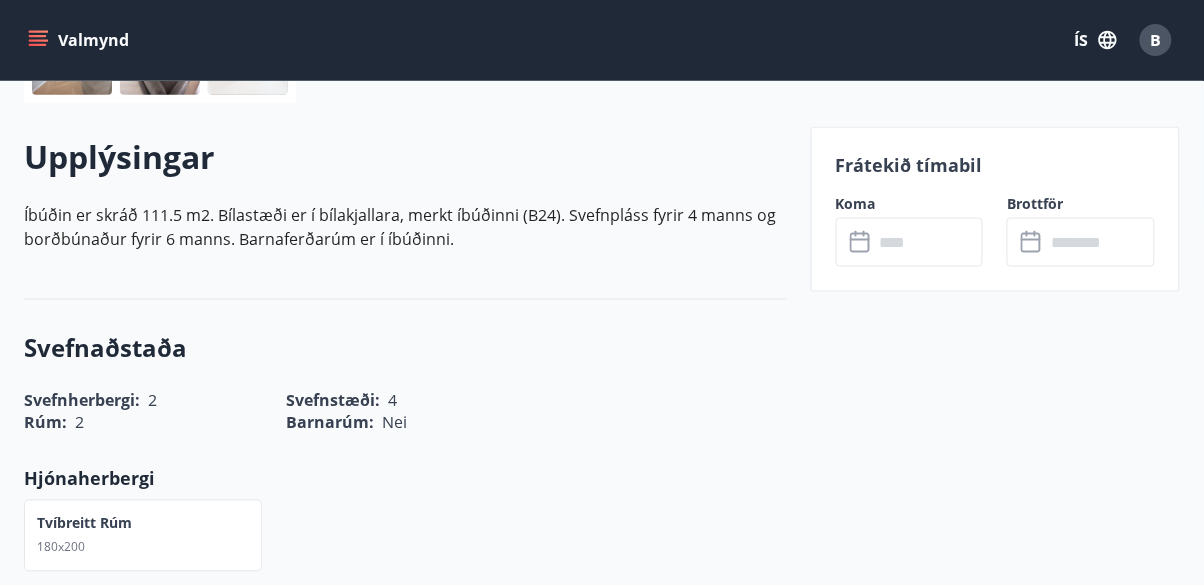 scroll, scrollTop: 538, scrollLeft: 0, axis: vertical 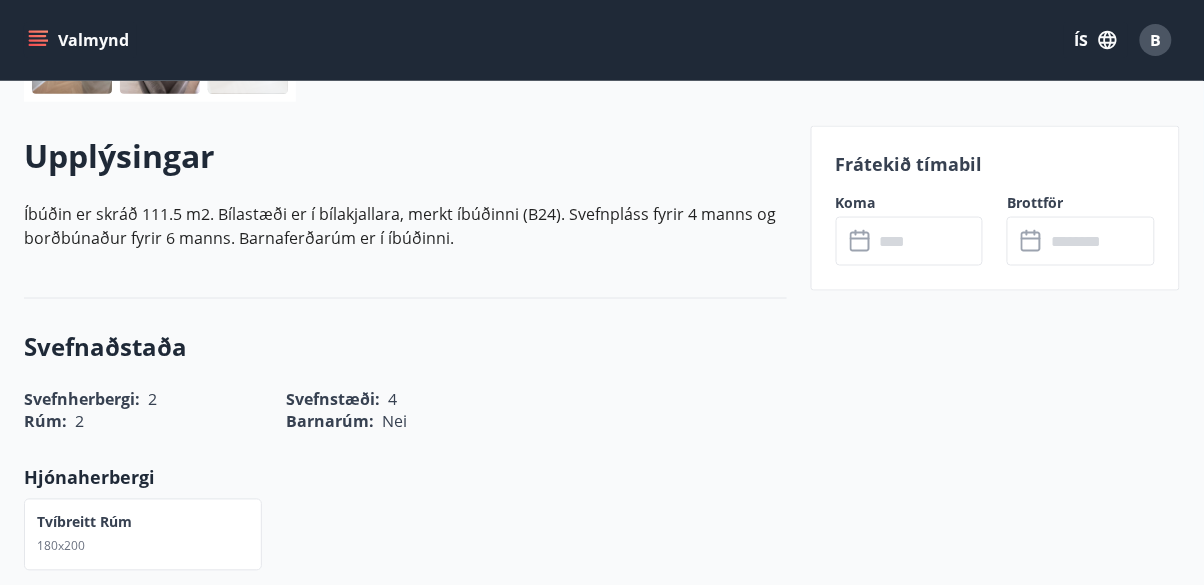 click at bounding box center (929, 241) 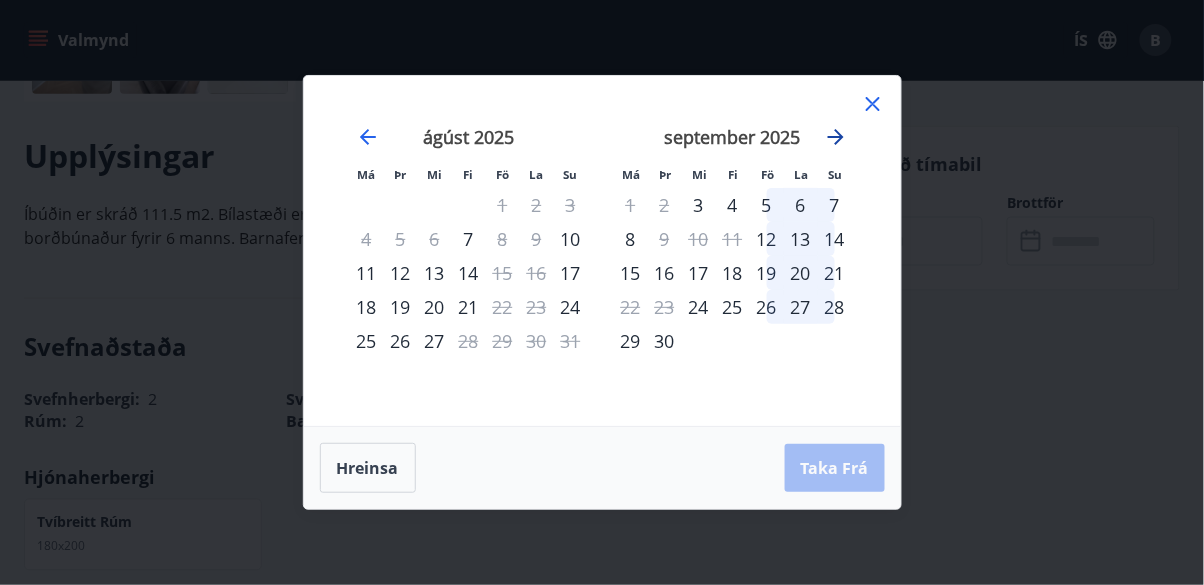 click 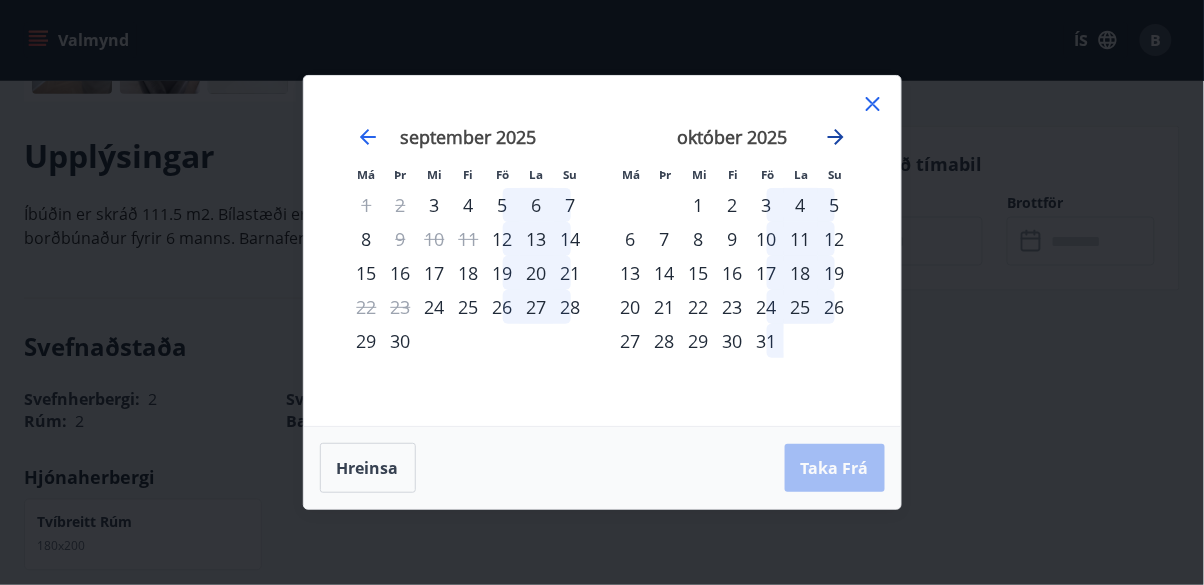 click 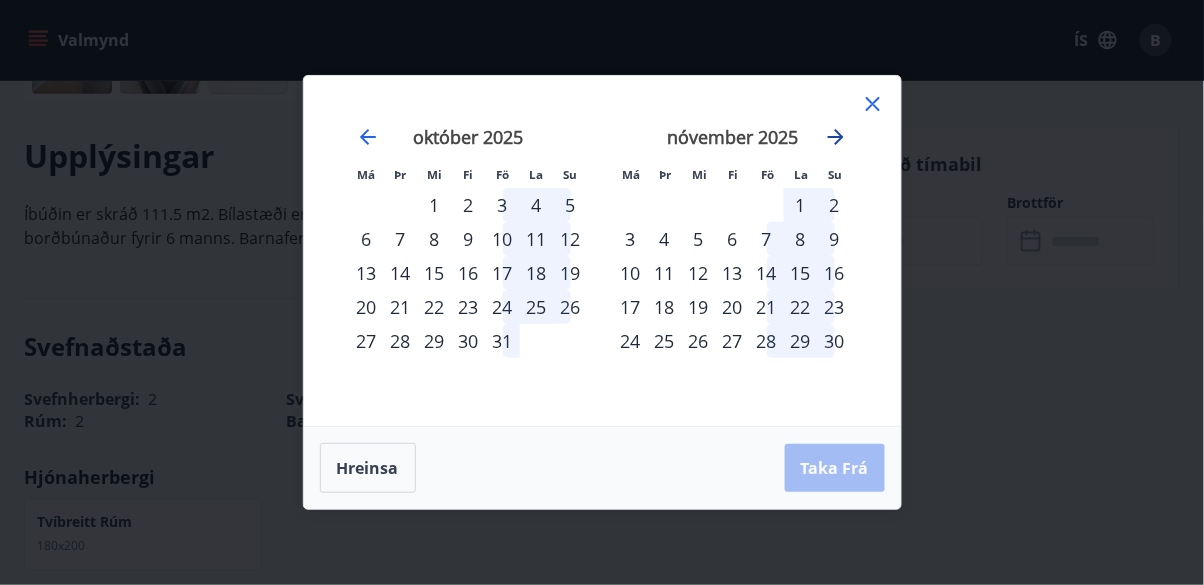 click 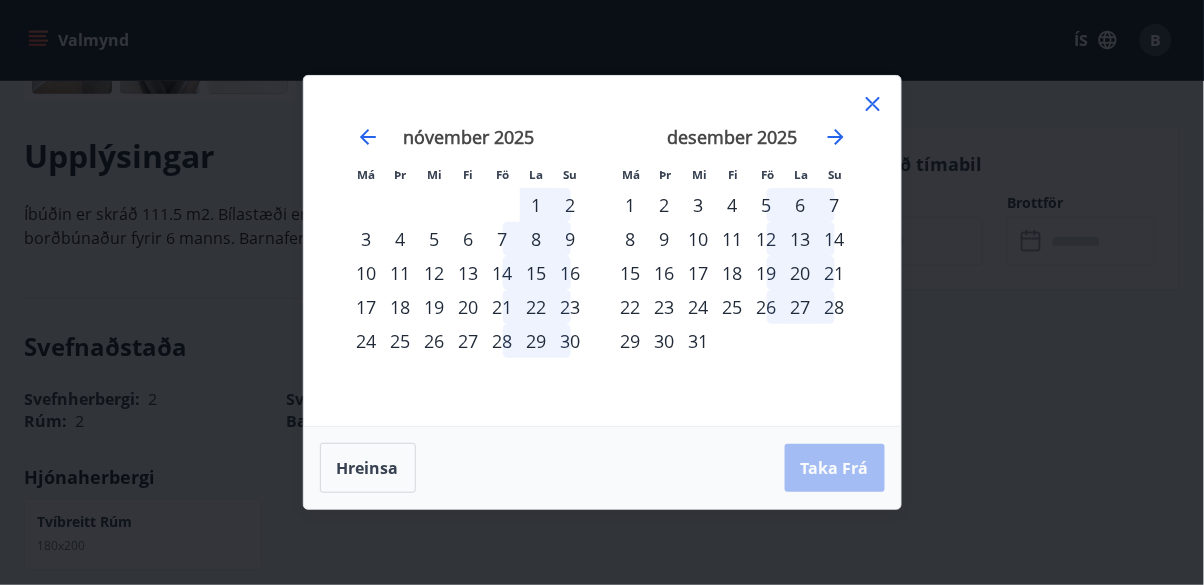 click 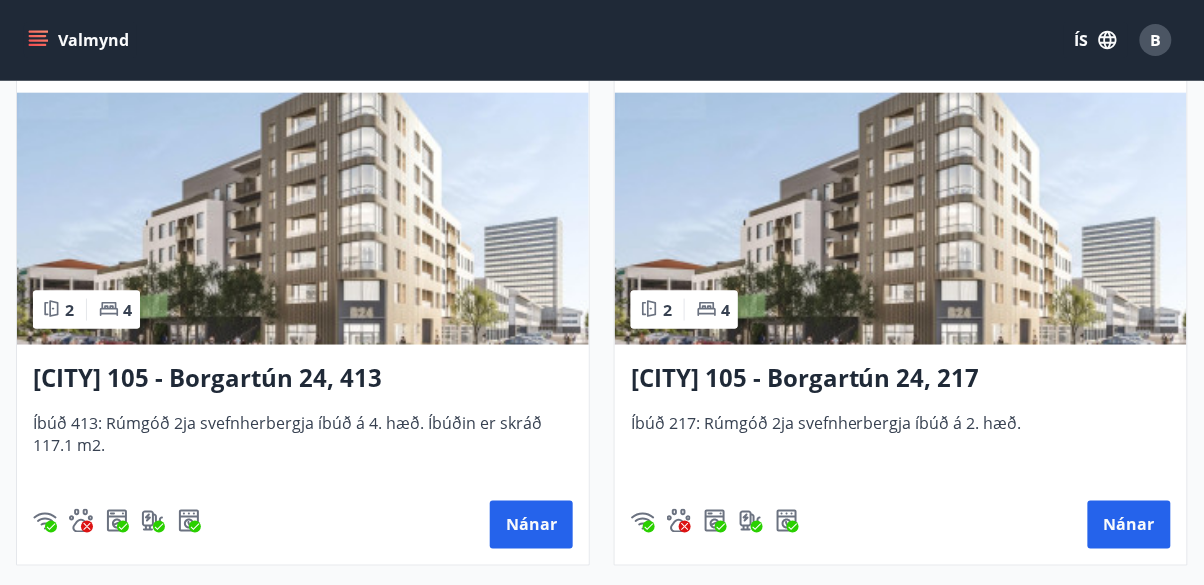 scroll, scrollTop: 449, scrollLeft: 0, axis: vertical 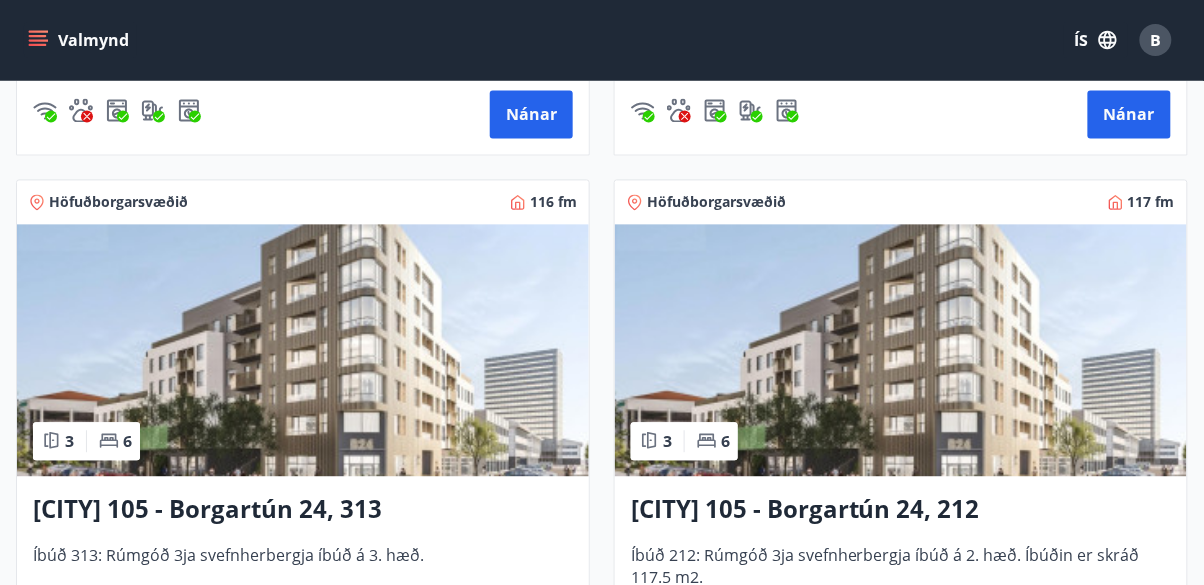 click at bounding box center [901, 351] 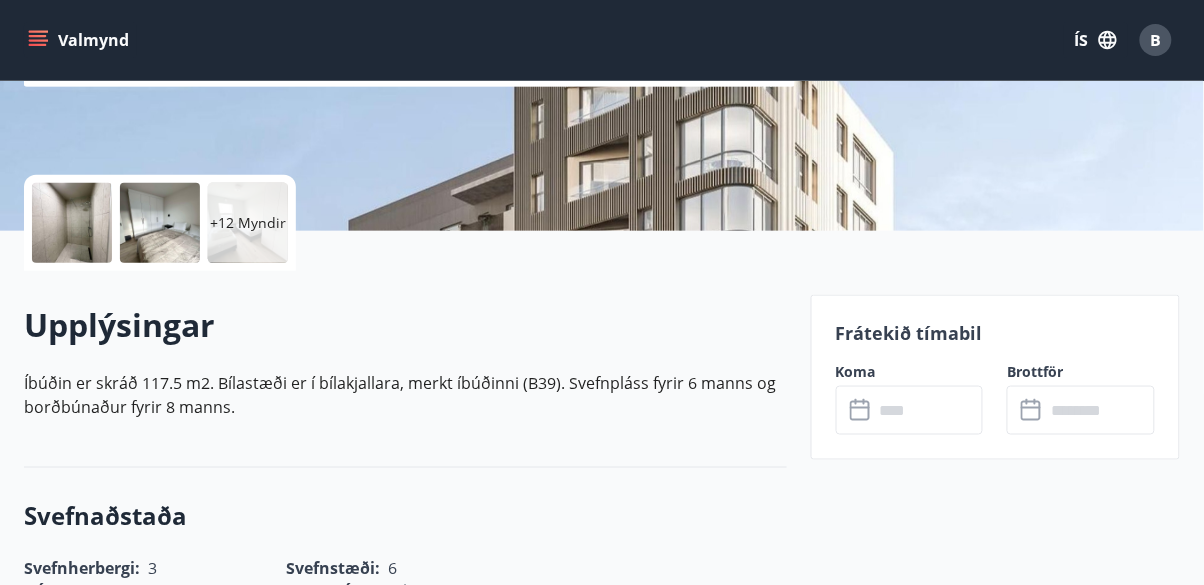 scroll, scrollTop: 373, scrollLeft: 0, axis: vertical 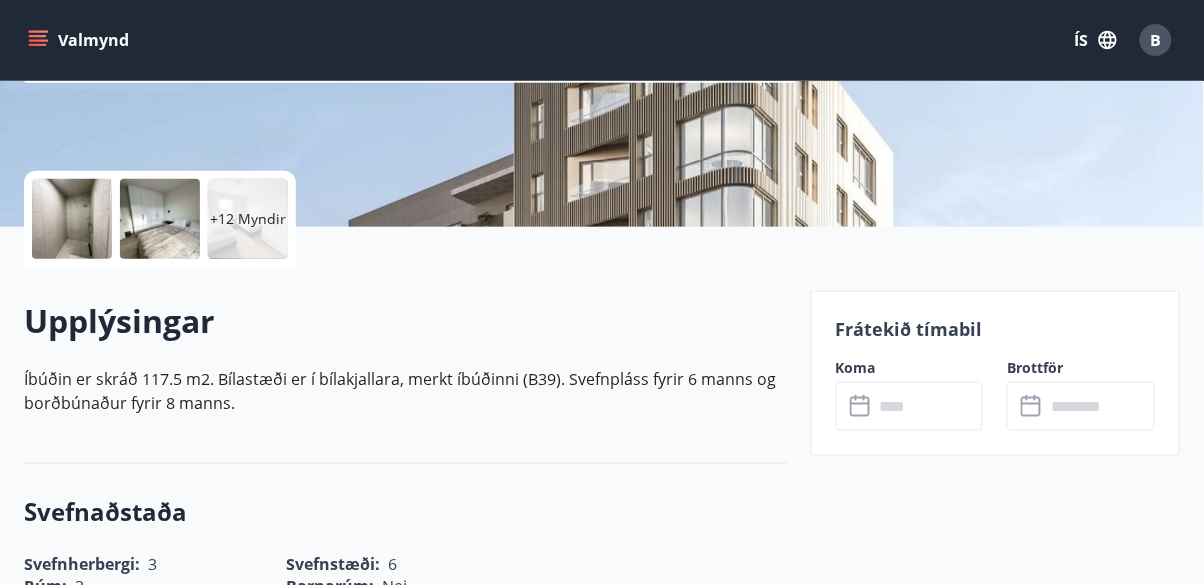 click at bounding box center [929, 406] 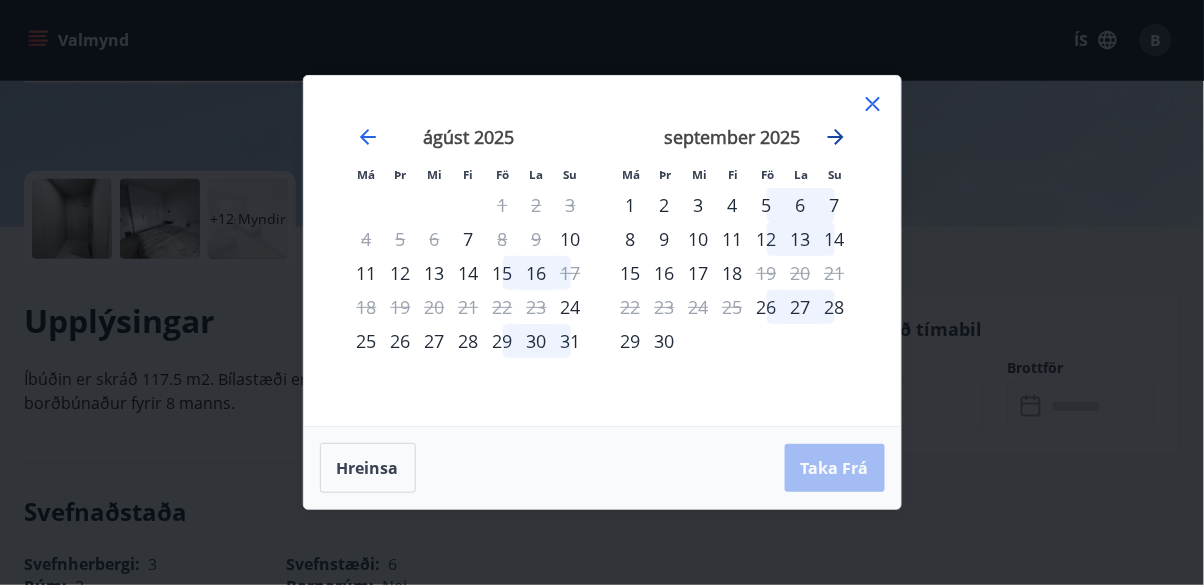 click 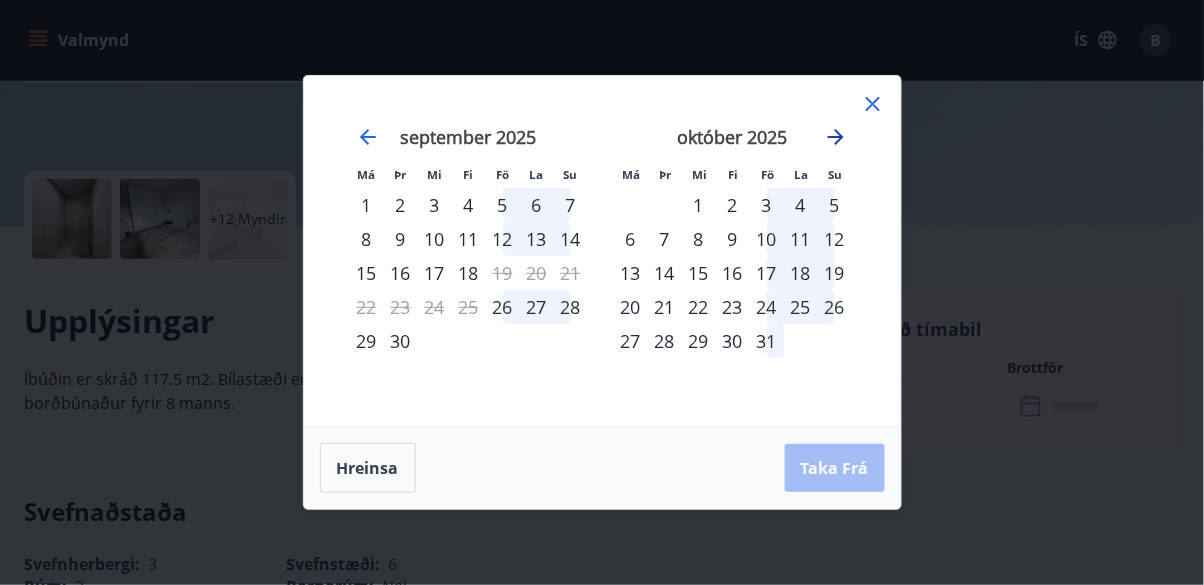 click 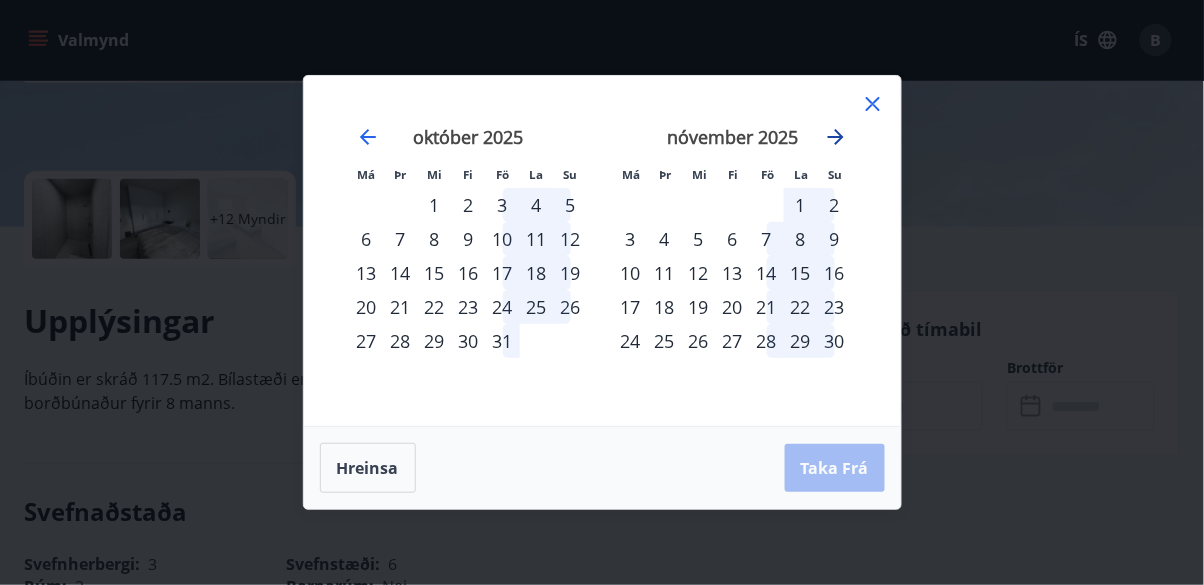 click 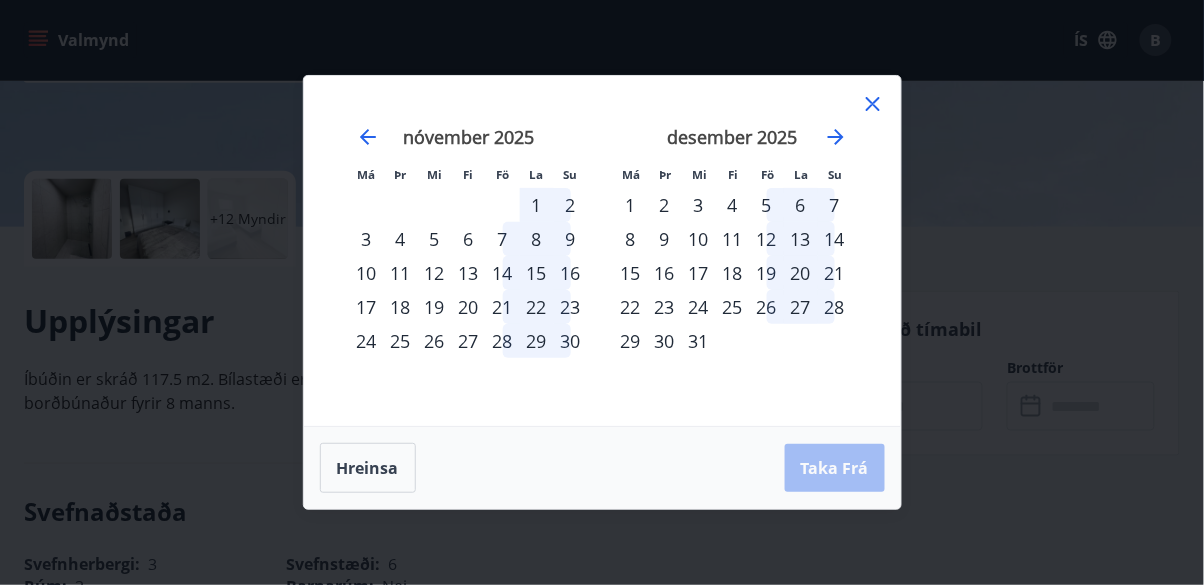click on "19" at bounding box center [767, 273] 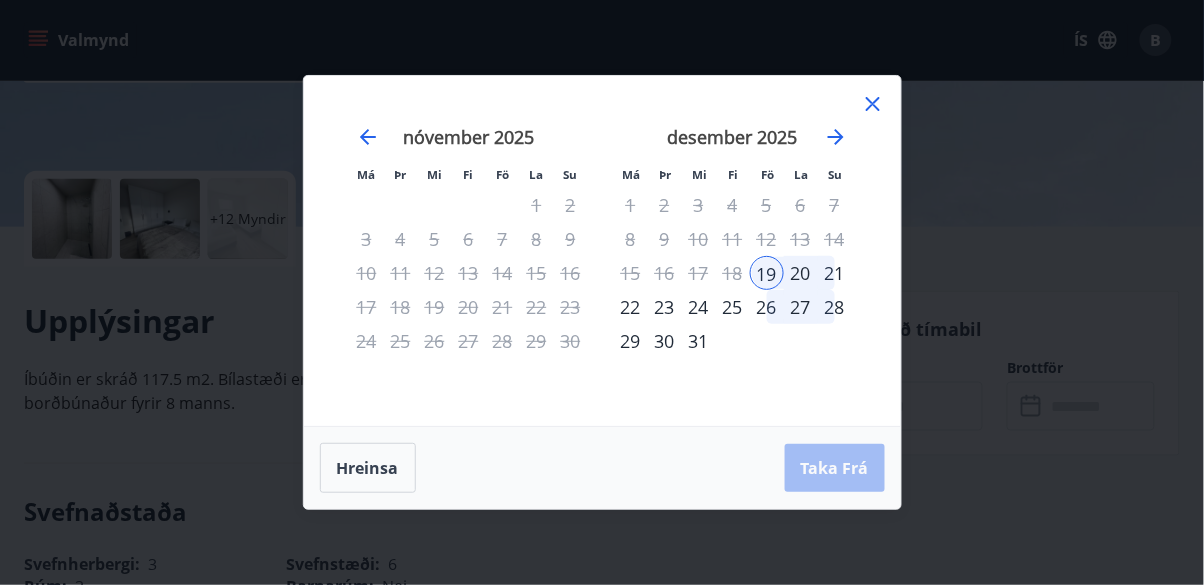 click on "26" at bounding box center [767, 307] 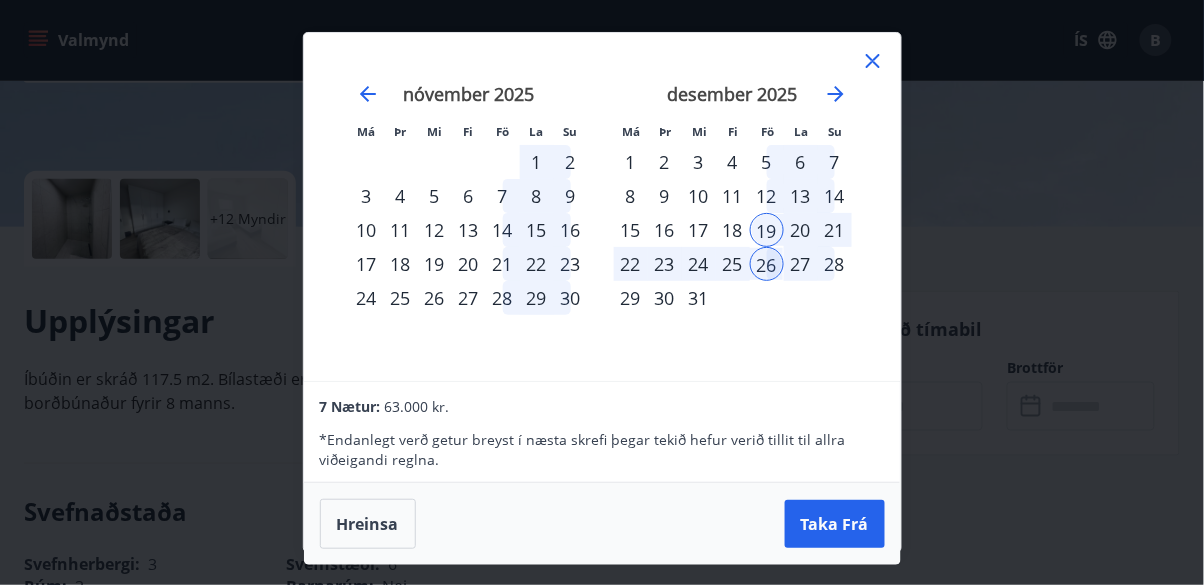 click 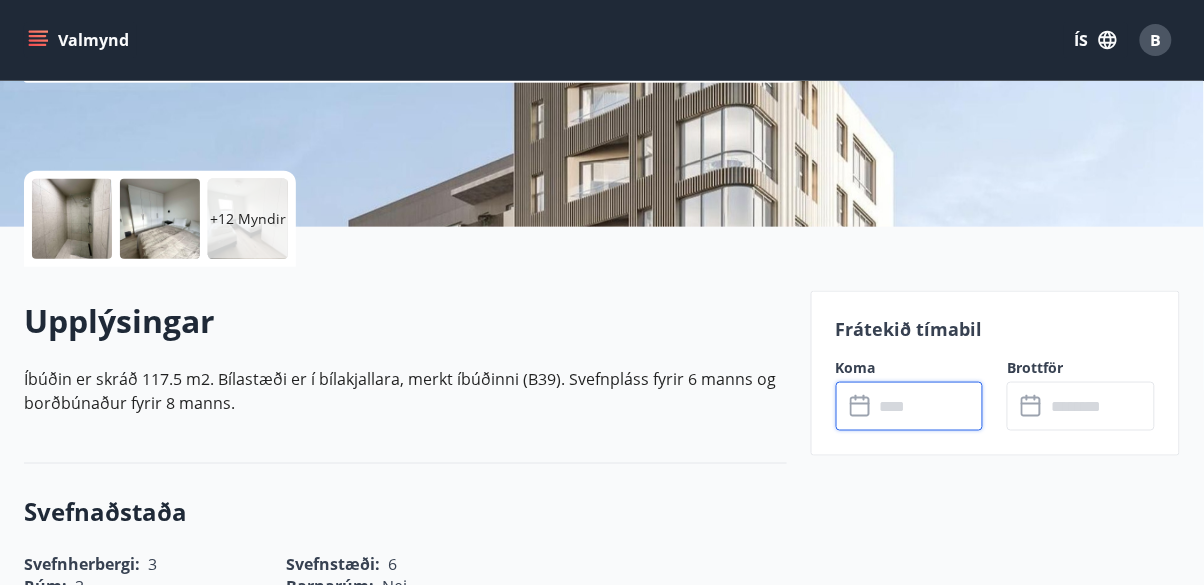 click at bounding box center [929, 406] 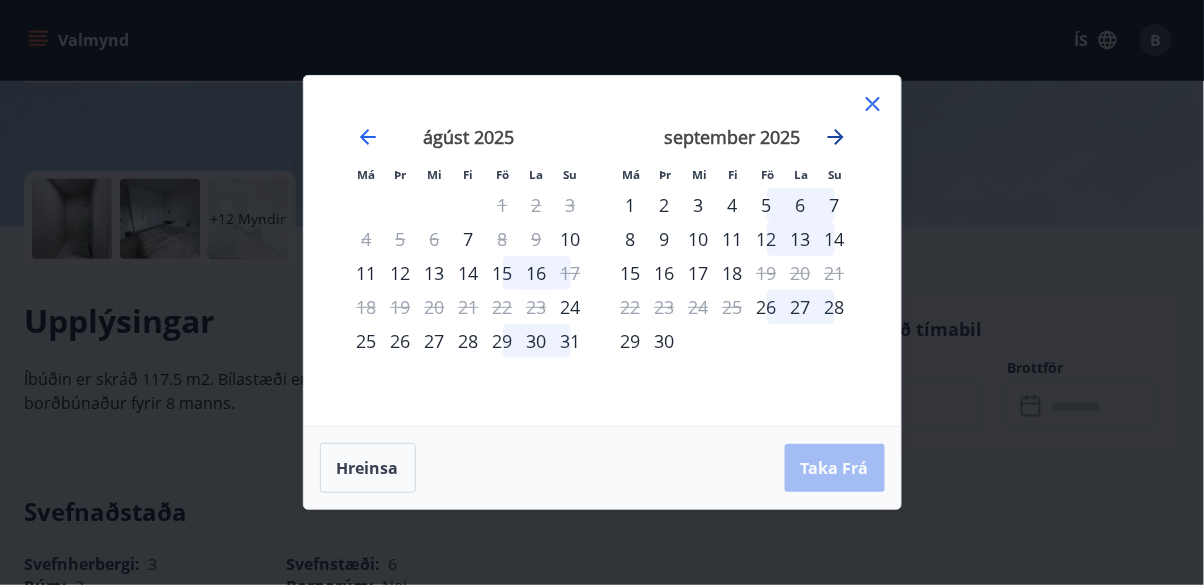 click 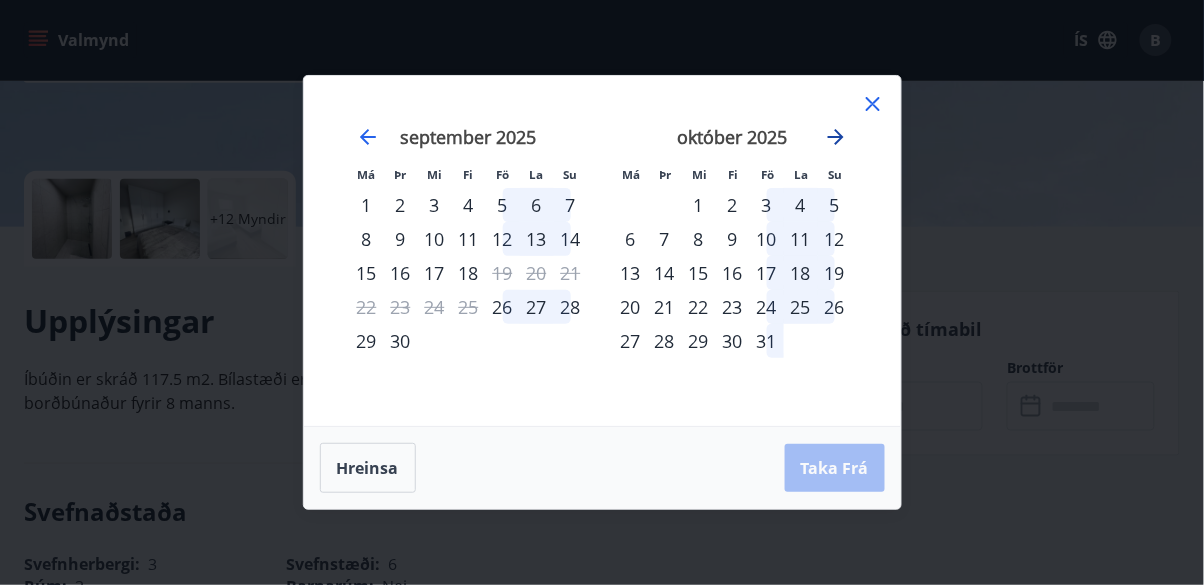 click 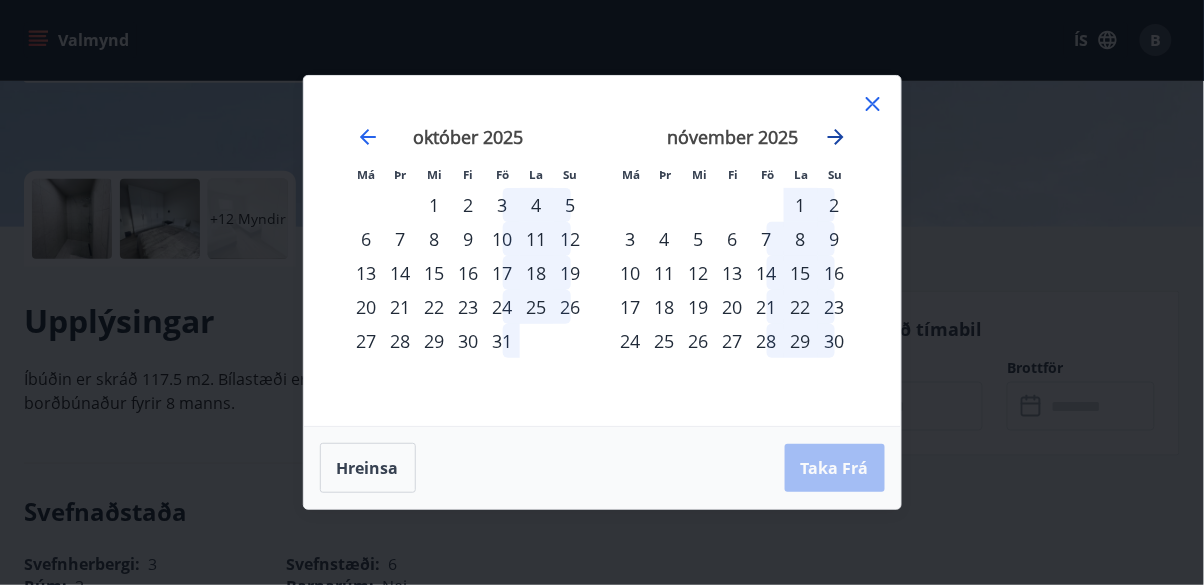 click 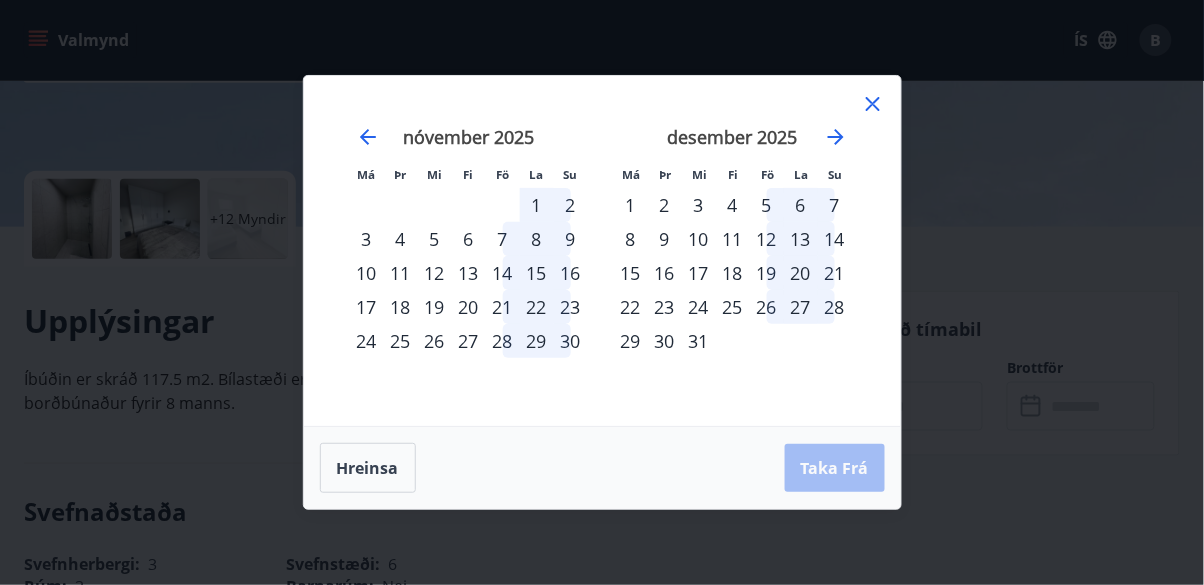 click on "19" at bounding box center [767, 273] 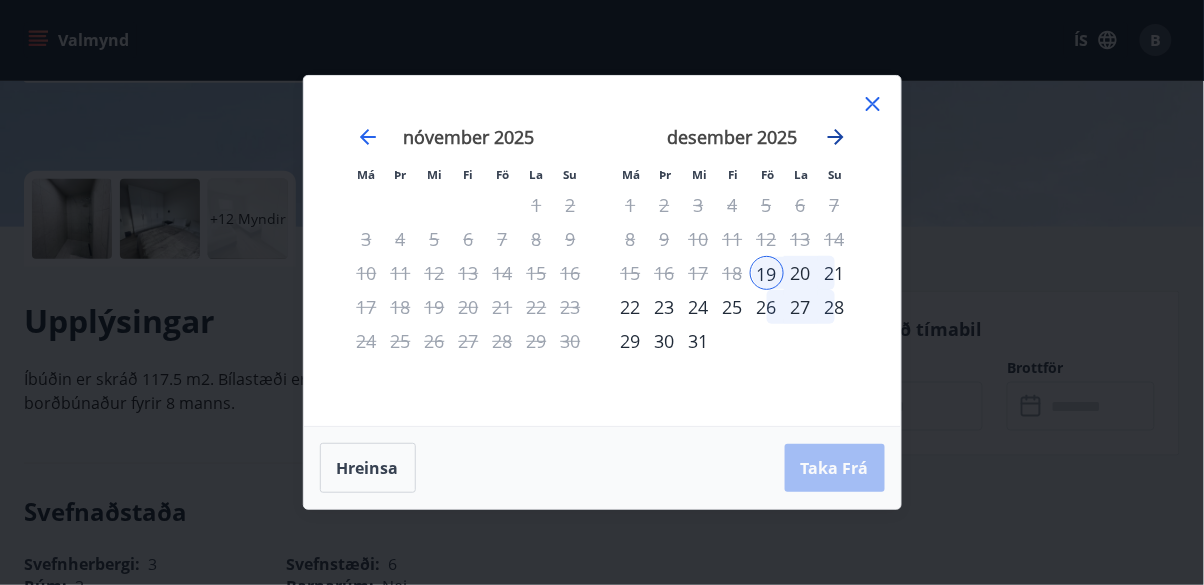 click 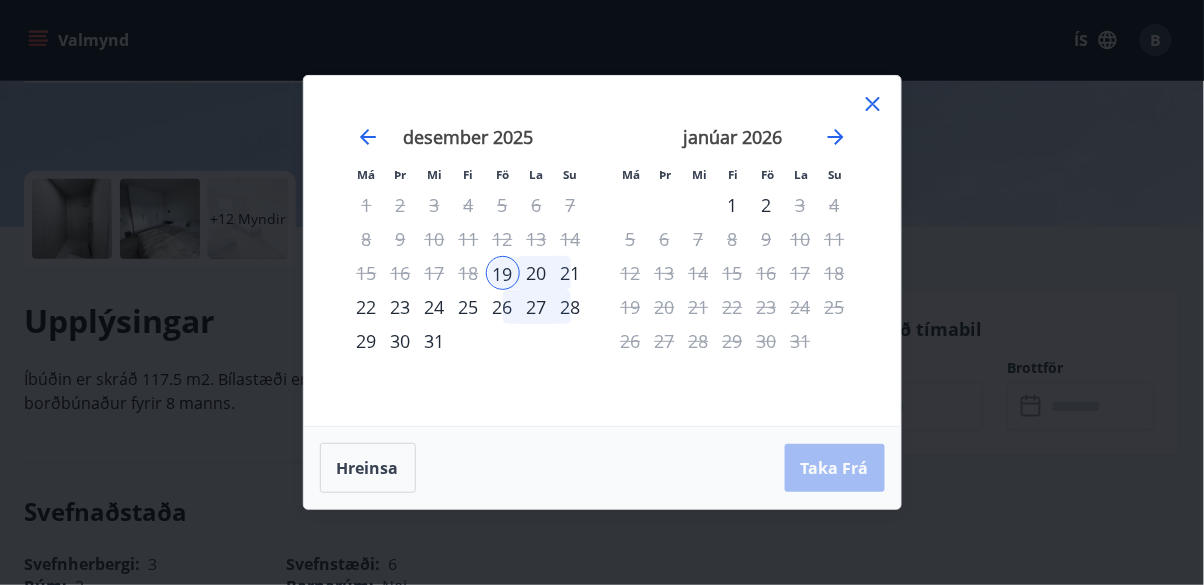 click on "2" at bounding box center [767, 205] 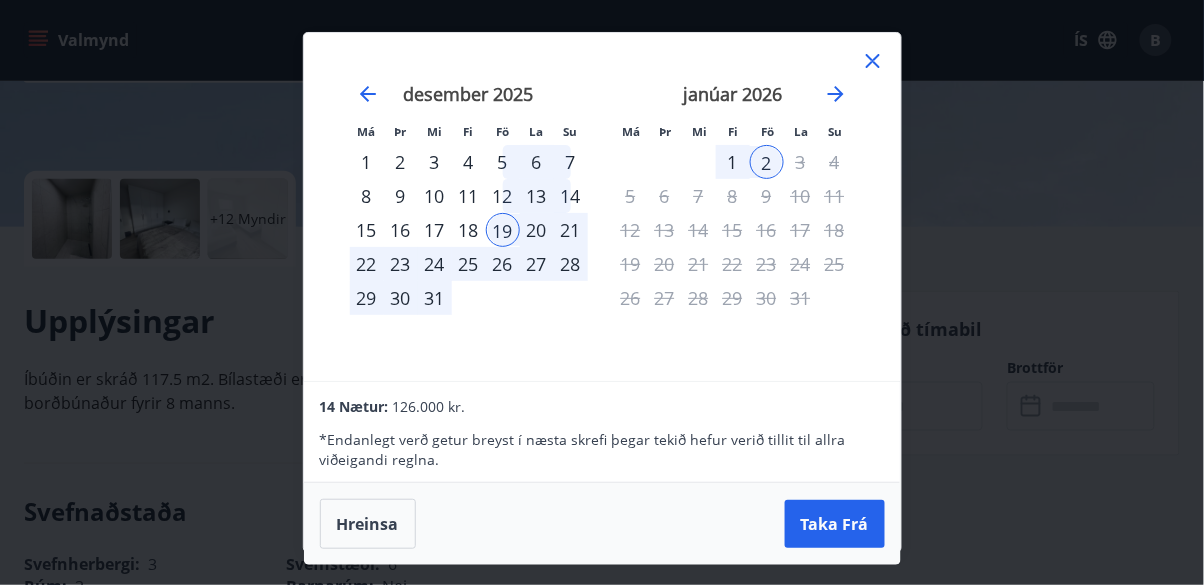 click 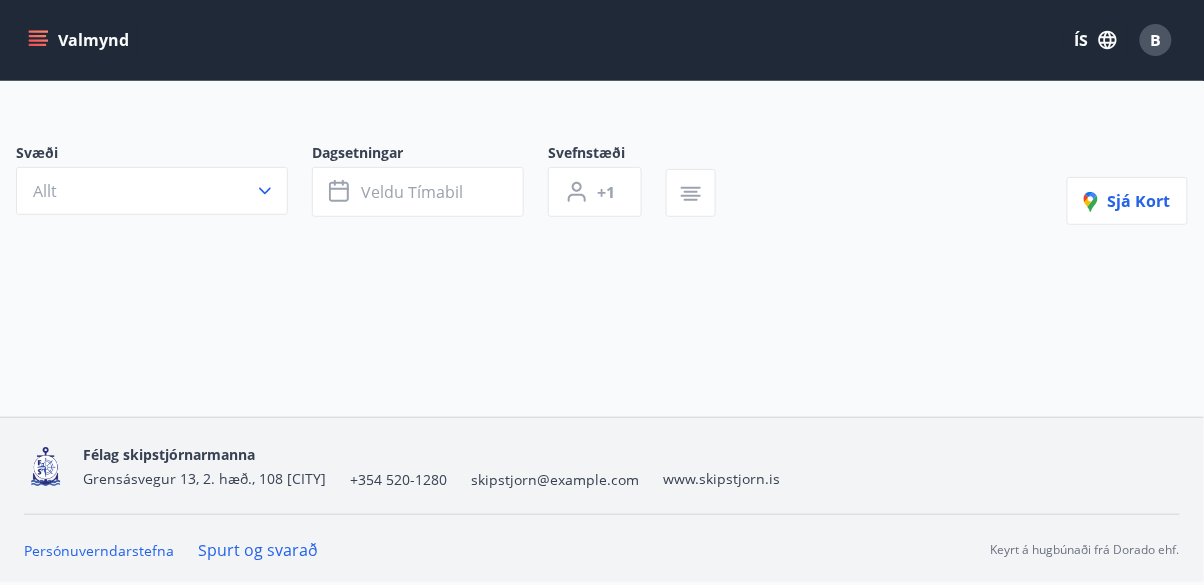 scroll, scrollTop: 0, scrollLeft: 0, axis: both 